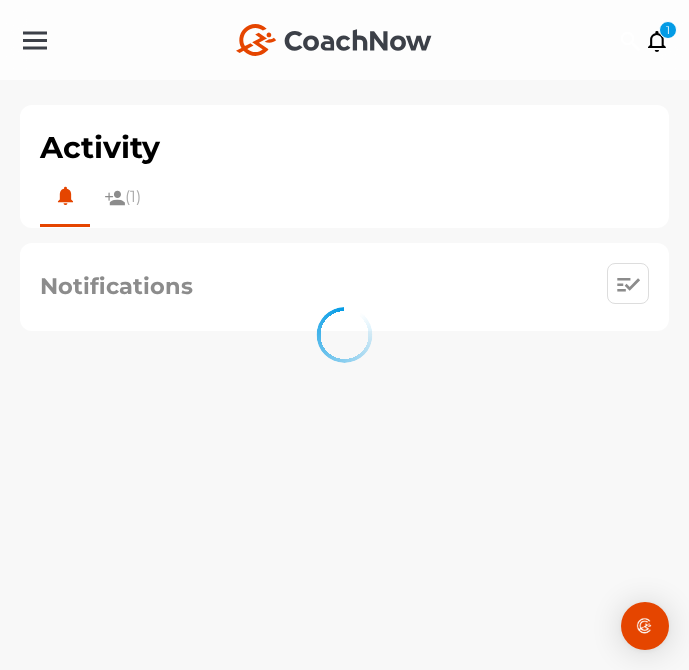 scroll, scrollTop: 0, scrollLeft: 0, axis: both 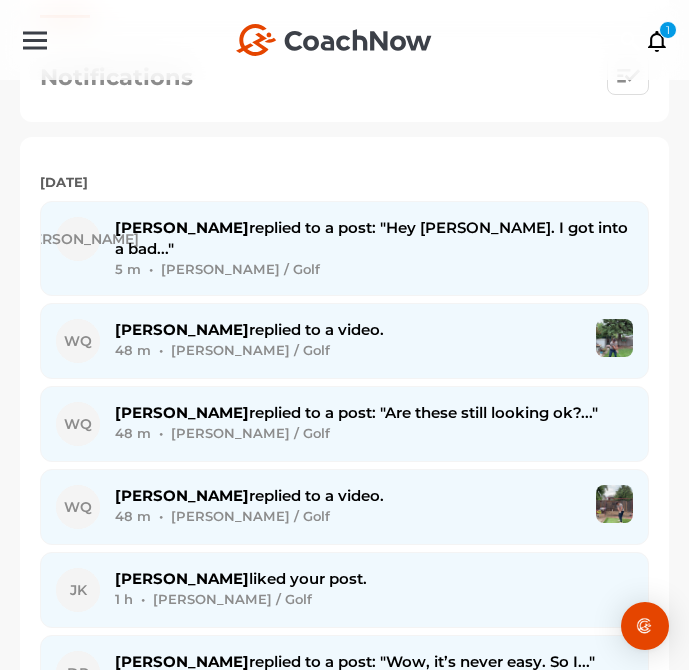 click on "James A.  replied to a post: "Hey Larry. I got into a bad..."" at bounding box center [371, 238] 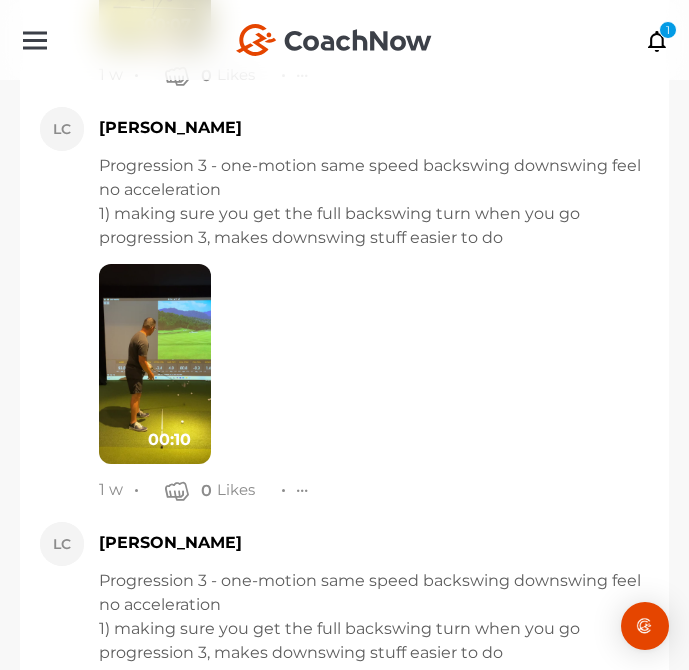 scroll, scrollTop: 4652, scrollLeft: 0, axis: vertical 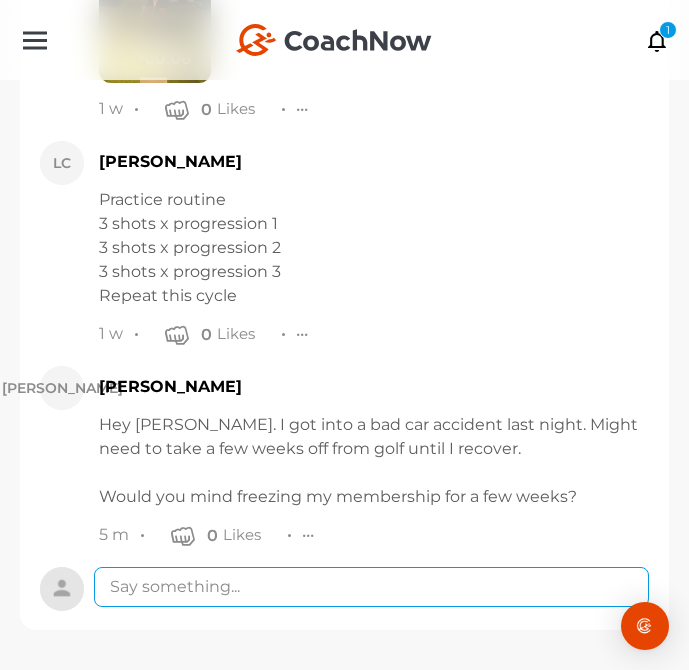 click at bounding box center (371, 587) 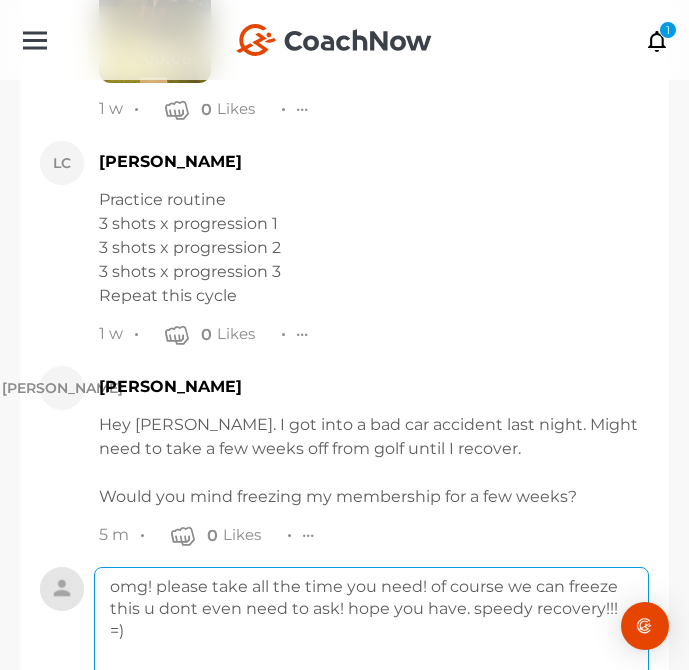 scroll, scrollTop: 4888, scrollLeft: 0, axis: vertical 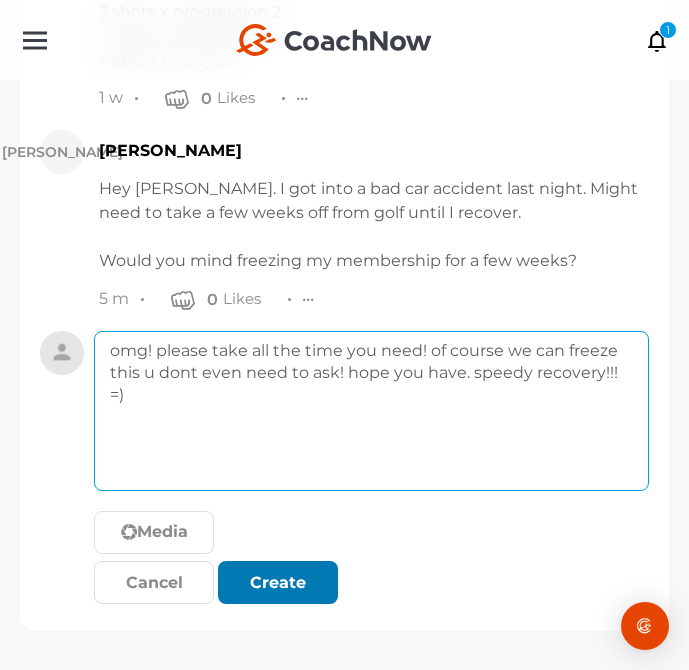 type on "omg! please take all the time you need! of course we can freeze this u dont even need to ask! hope you have. speedy recovery!!! =)" 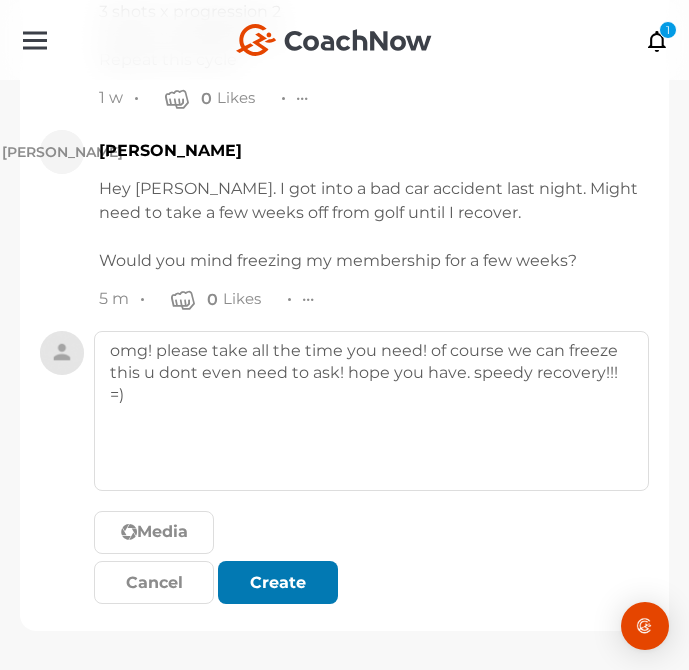 click on "Create" at bounding box center (278, 583) 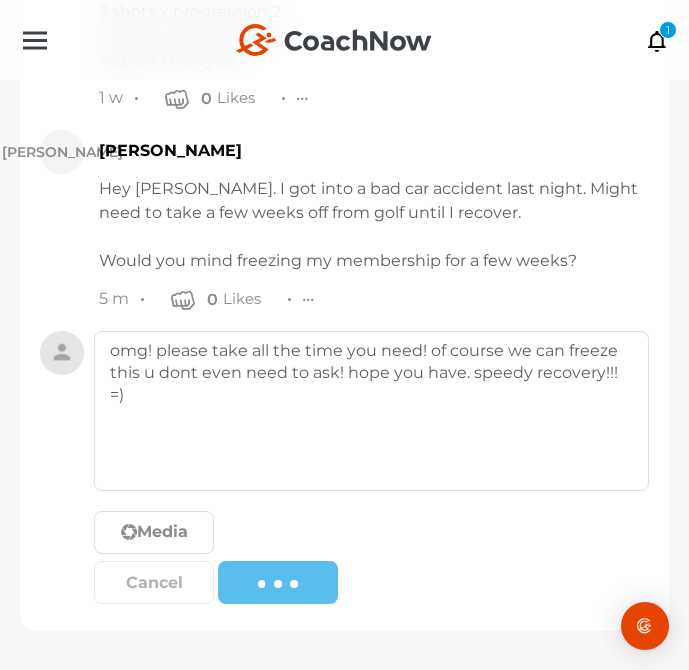 type 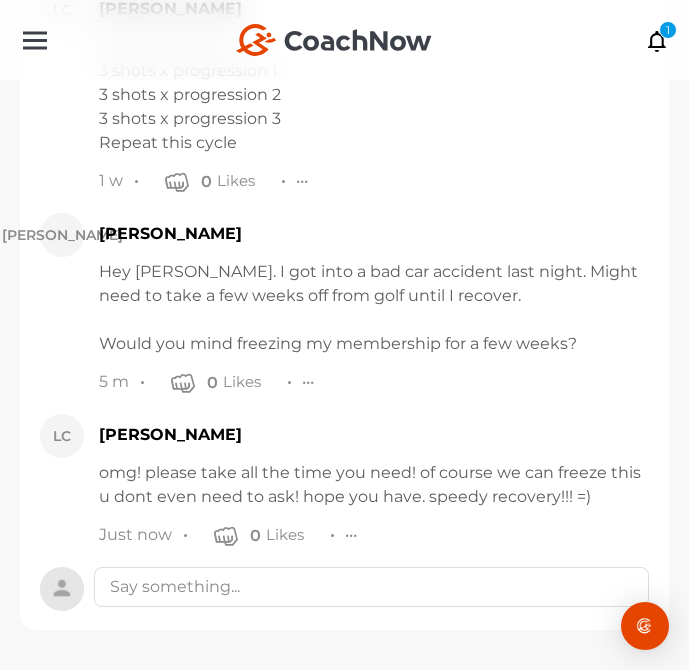 scroll, scrollTop: 4805, scrollLeft: 0, axis: vertical 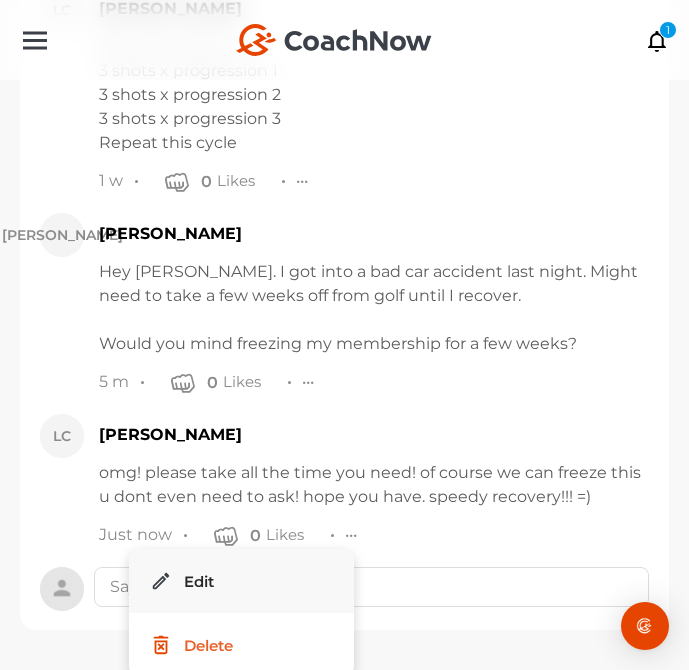 click on "Edit" at bounding box center (241, 581) 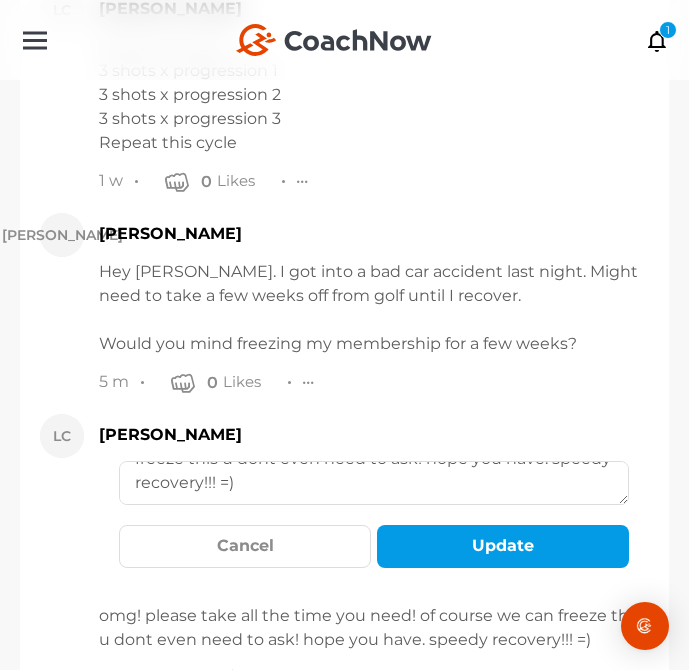 scroll, scrollTop: 84, scrollLeft: 0, axis: vertical 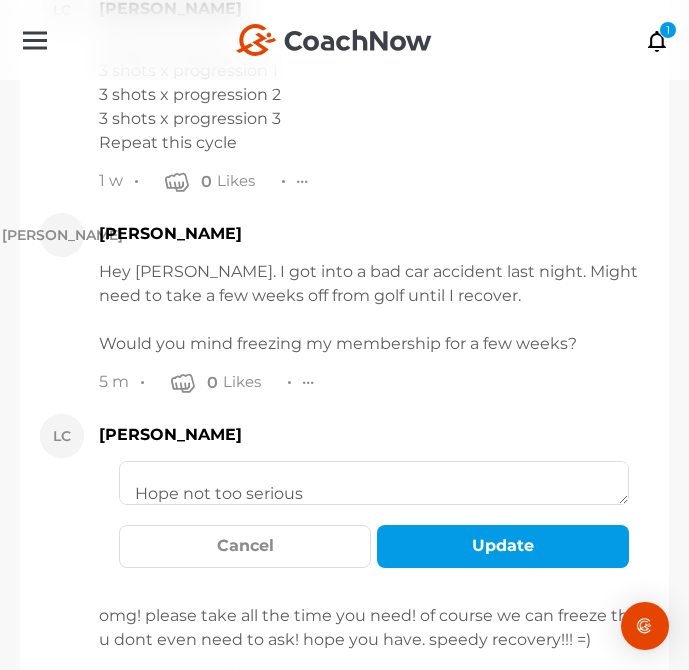 drag, startPoint x: 479, startPoint y: 492, endPoint x: 480, endPoint y: 480, distance: 12.0415945 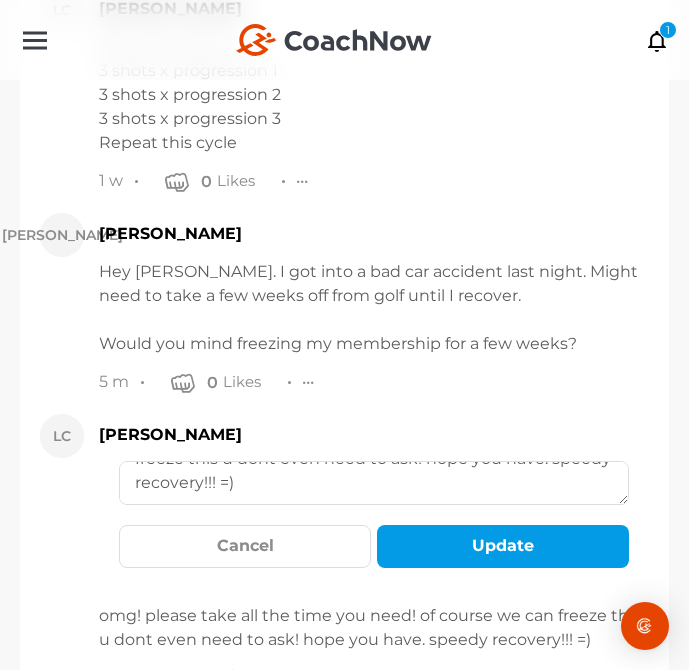 scroll, scrollTop: 84, scrollLeft: 0, axis: vertical 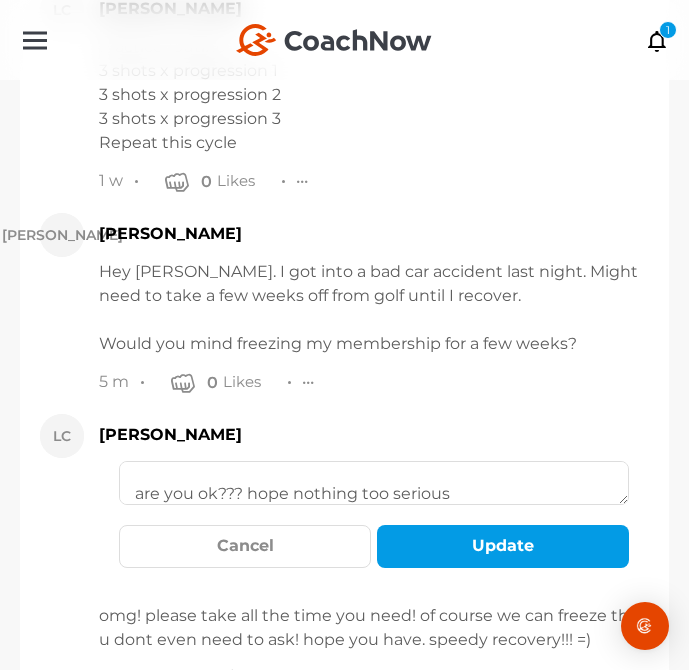 click on "omg! please take all the time you need! of course we can freeze this u dont even need to ask! hope you have. speedy recovery!!! =)
are you ok??? hope nothing too serious" at bounding box center (374, 483) 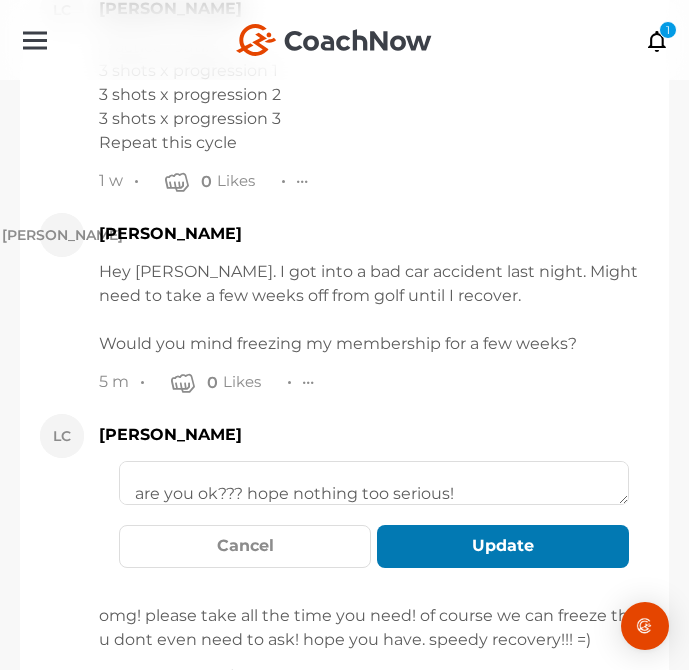 type on "omg! please take all the time you need! of course we can freeze this u dont even need to ask! hope you have. speedy recovery!!! =)
are you ok??? hope nothing too serious!" 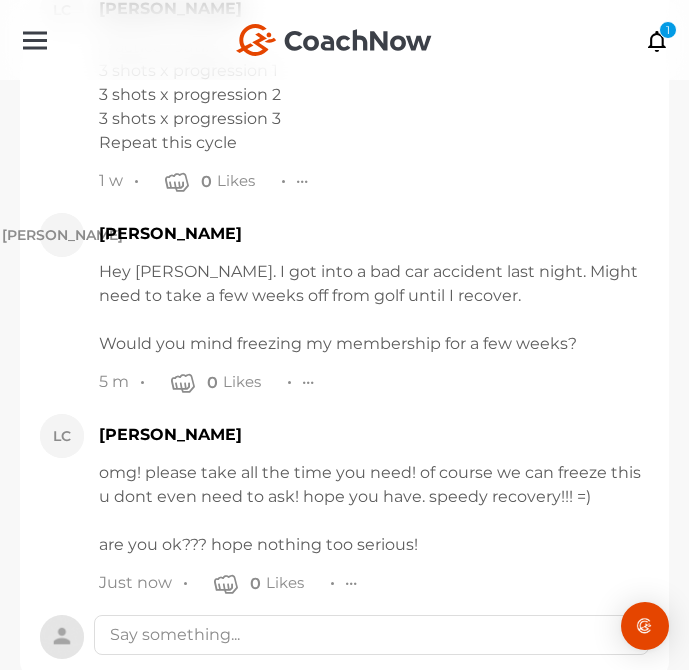click on "+ Create
New Space
New Group
New Tag
New List
New Template
1
1
Notifications
Invitations
1" at bounding box center (644, 40) 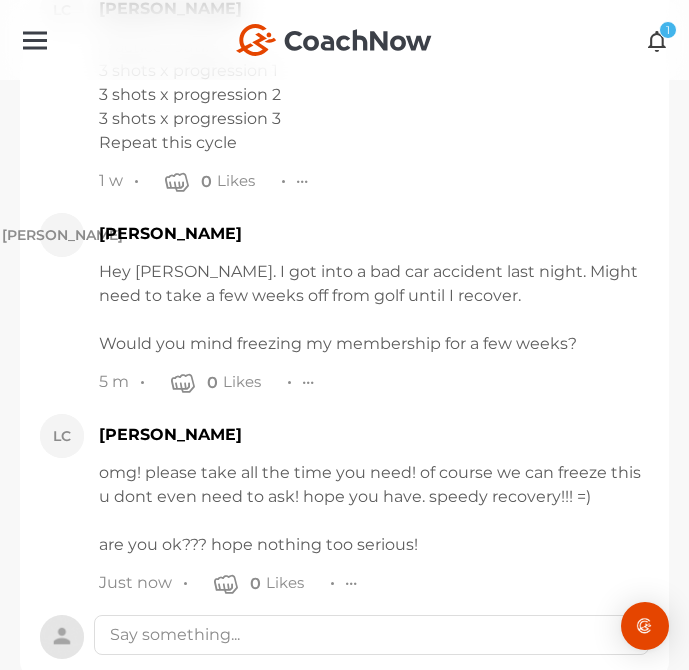 click at bounding box center (657, 40) 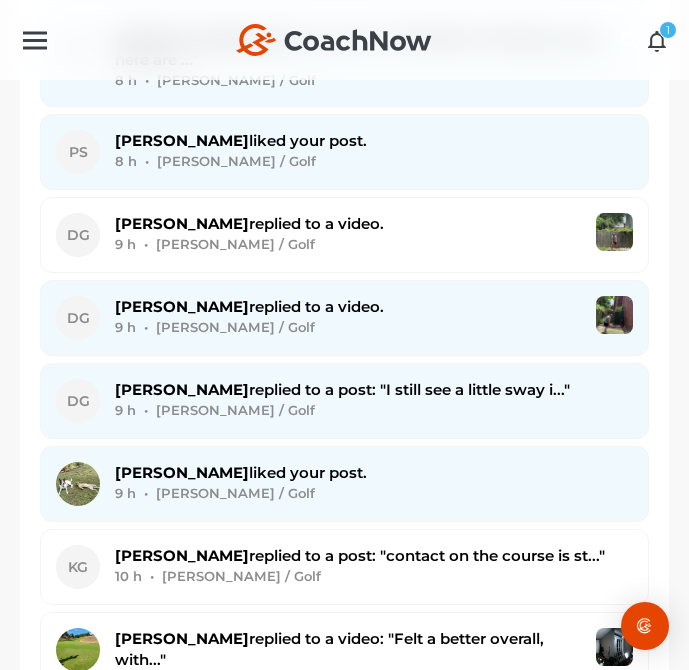 scroll, scrollTop: 0, scrollLeft: 0, axis: both 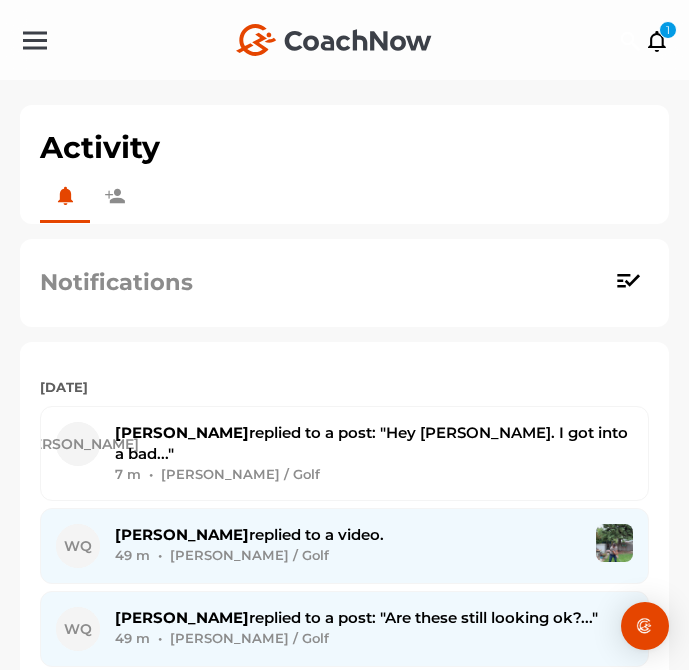 click on "Notifications
Today
JA
James A.  replied to a post: "Hey Larry. I got into a bad..."
7 m  •  James A. / Golf
WQ
William Q.  replied to a video.
49 m  •  William Q. / Golf
WQ
William Q.  replied to a post: "Are these still looking ok?..."
49 m  •  William Q. / Golf
WQ
William Q.  replied to a video.
50 m  •  William Q. / Golf
JK
Justin K.  liked your post.
1 h  •  Justin Ko / Golf" at bounding box center [344, 4628] 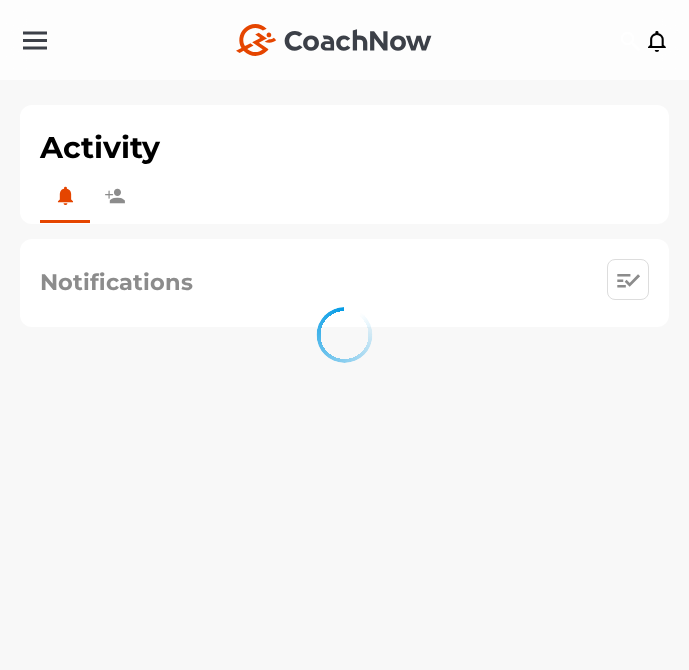scroll, scrollTop: 0, scrollLeft: 0, axis: both 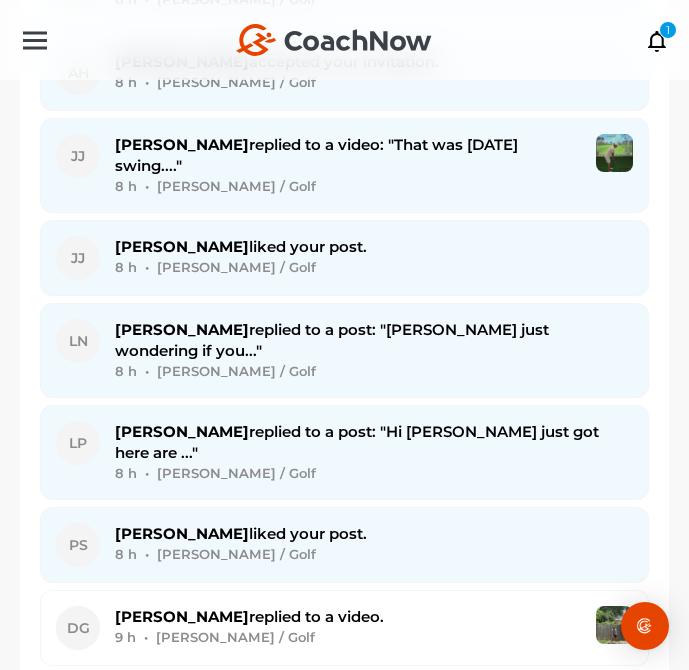 click on "8 h  •  Lenny N. / Golf" at bounding box center (374, 371) 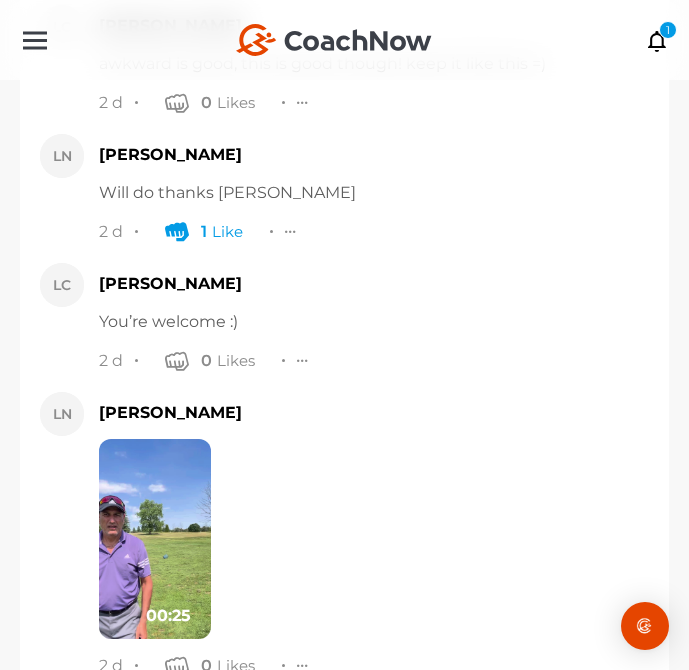 scroll, scrollTop: 23773, scrollLeft: 0, axis: vertical 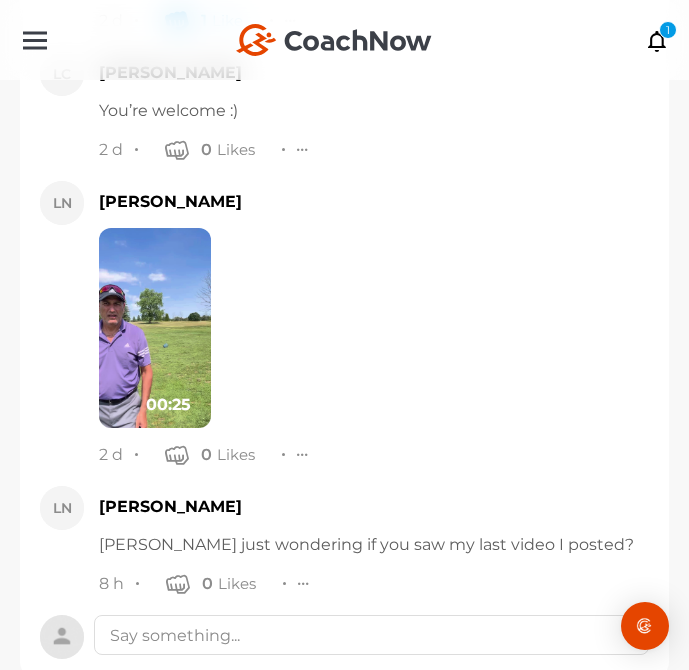 click at bounding box center (155, 328) 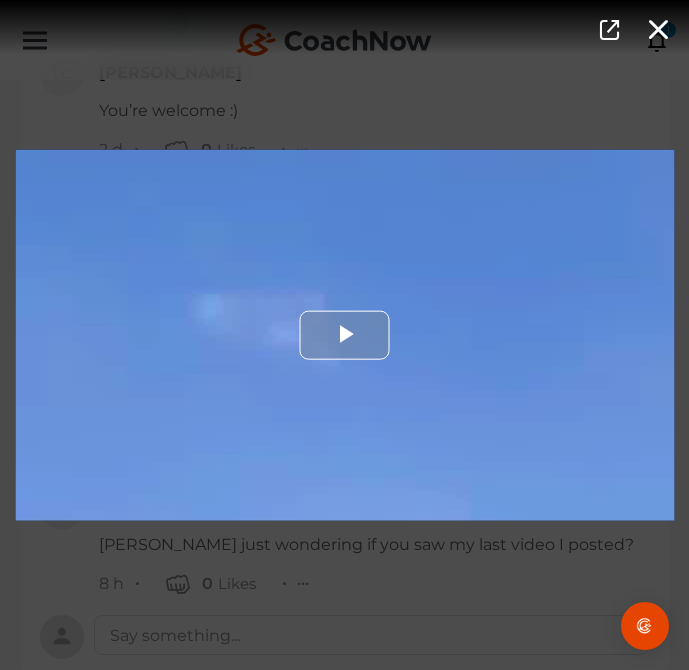 click at bounding box center (344, 335) 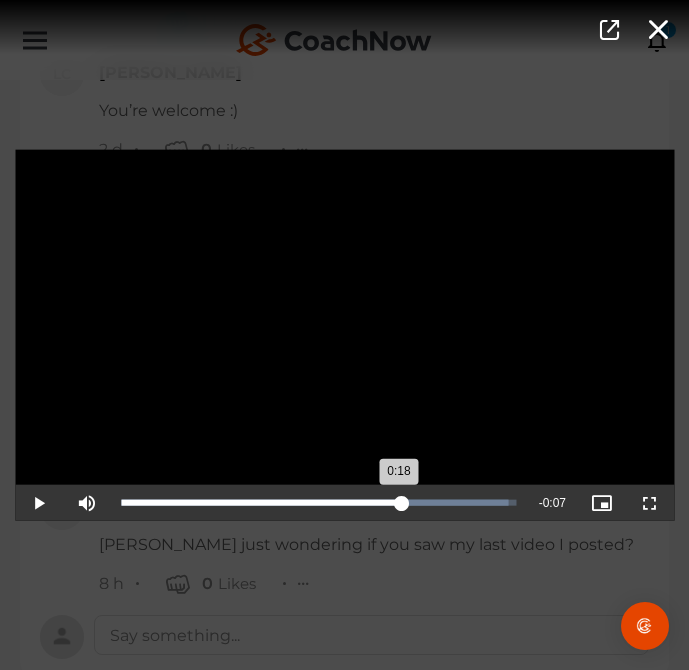 drag, startPoint x: 144, startPoint y: 514, endPoint x: 402, endPoint y: 483, distance: 259.85574 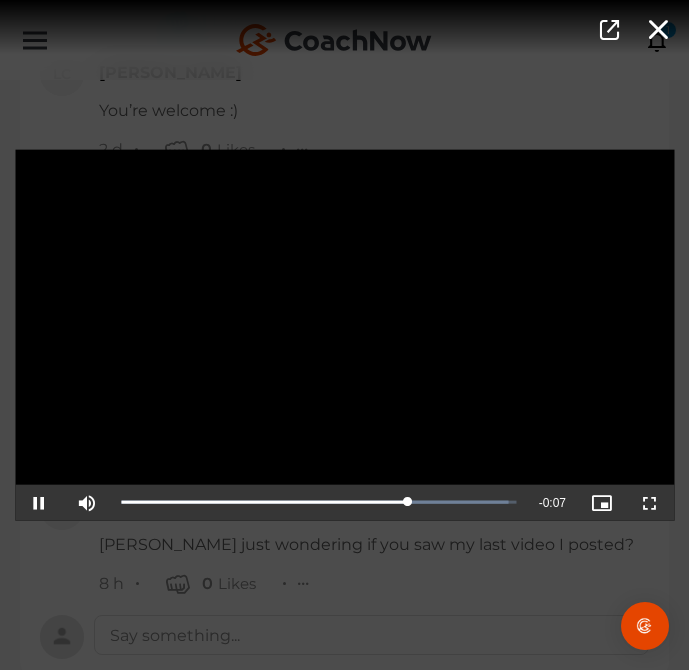 click on "Video Player is loading. Play Video Pause Mute Current Time  0:18 / Duration  0:25 Loaded :  97.83% 0:18 0:18 Stream Type  LIVE Seek to live, currently playing live LIVE Remaining Time  - 0:07   Playback Rate 1x Chapters Chapters Descriptions descriptions off , selected Captions captions settings , opens captions settings dialog captions off , selected Audio Track Picture-in-Picture Fullscreen This is a modal window. Beginning of dialog window. Escape will cancel and close the window. Text Color White Black Red Green Blue Yellow Magenta Cyan Transparency Opaque Semi-Transparent Background Color Black White Red Green Blue Yellow Magenta Cyan Transparency Opaque Semi-Transparent Transparent Window Color Black White Red Green Blue Yellow Magenta Cyan Transparency Transparent Semi-Transparent Opaque Font Size 50% 75% 100% 125% 150% 175% 200% 300% 400% Text Edge Style None Raised Depressed Uniform Dropshadow Font Family Casual" at bounding box center [344, 335] 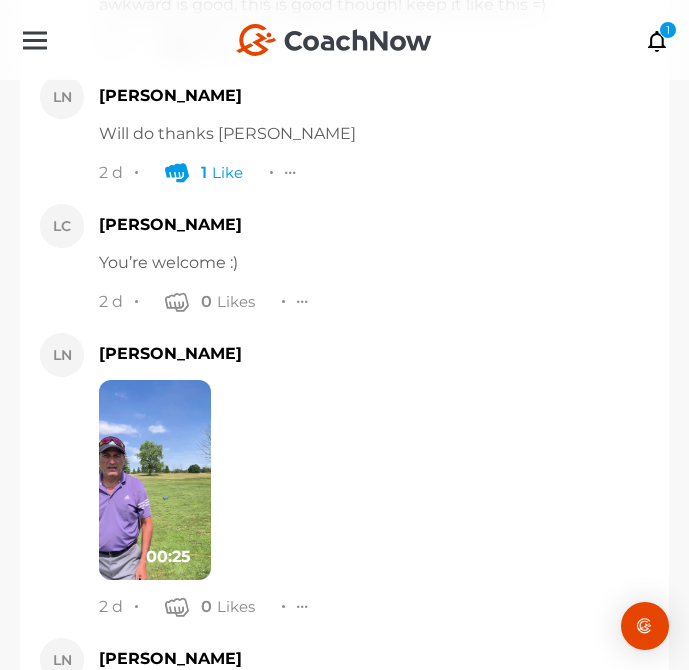 scroll, scrollTop: 23773, scrollLeft: 0, axis: vertical 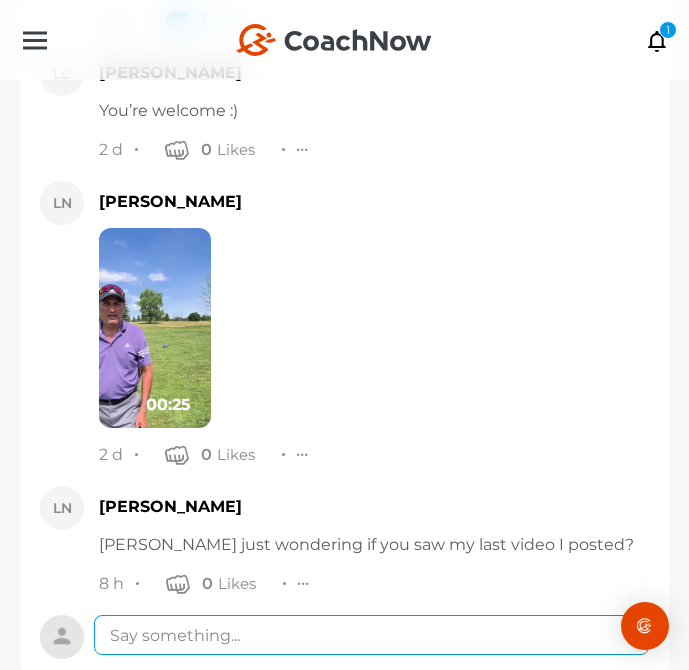 click at bounding box center (371, 635) 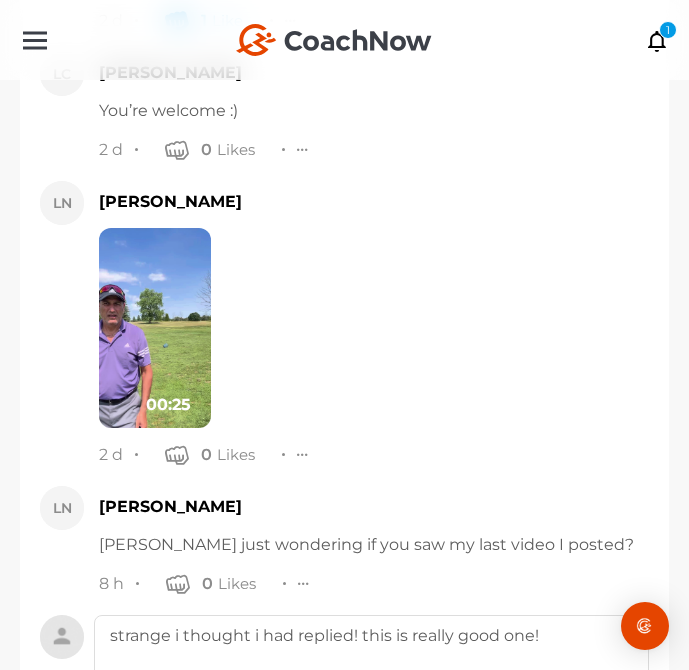 click at bounding box center [155, 328] 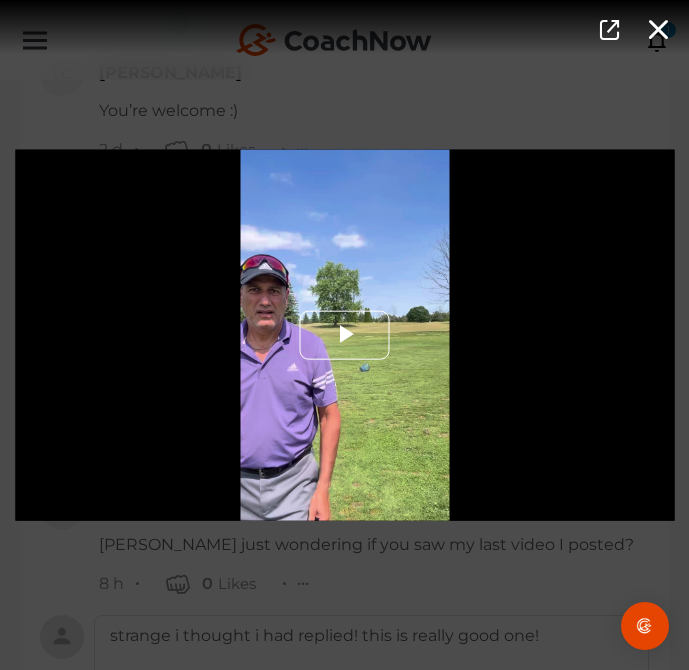 click at bounding box center (345, 335) 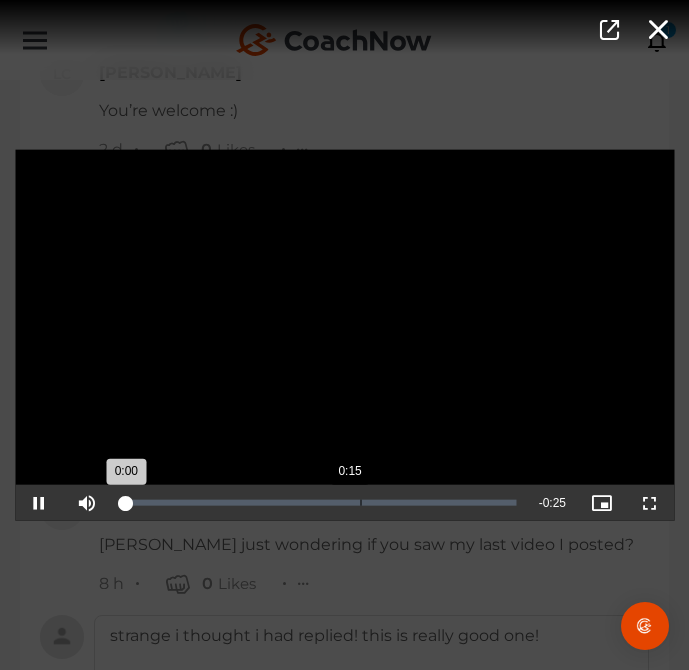 click on "Loaded :  0.00% 0:15 0:00" at bounding box center (319, 502) 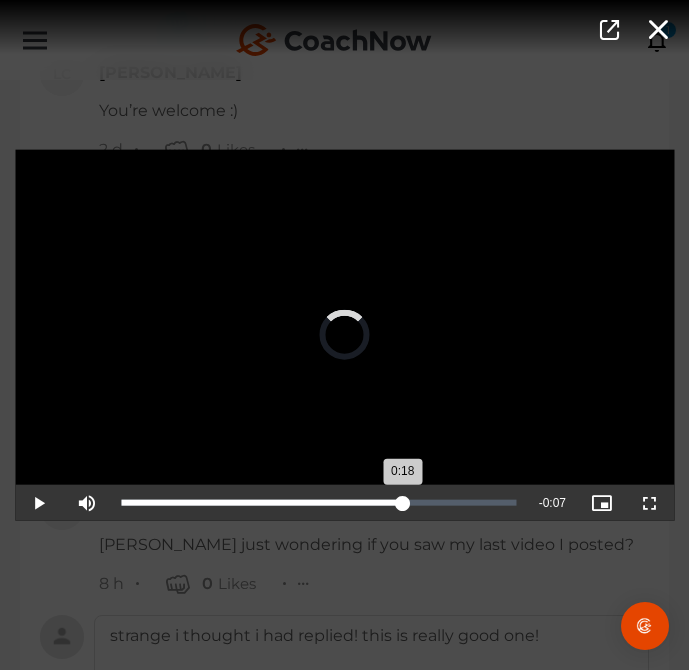 drag, startPoint x: 427, startPoint y: 496, endPoint x: 397, endPoint y: 495, distance: 30.016663 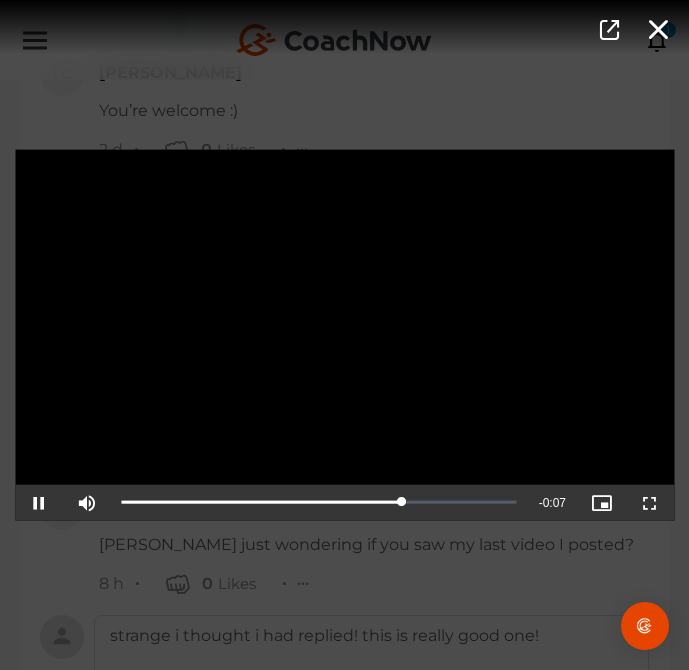 click on "Video Player is loading. Play Video Pause Mute Current Time  0:18 / Duration  0:25 Loaded :  0.00% 0:17 0:18 Stream Type  LIVE Seek to live, currently playing live LIVE Remaining Time  - 0:07   Playback Rate 1x Chapters Chapters Descriptions descriptions off , selected Captions captions settings , opens captions settings dialog captions off , selected Audio Track Picture-in-Picture Fullscreen This is a modal window. Beginning of dialog window. Escape will cancel and close the window. Text Color White Black Red Green Blue Yellow Magenta Cyan Transparency Opaque Semi-Transparent Background Color Black White Red Green Blue Yellow Magenta Cyan Transparency Opaque Semi-Transparent Transparent Window Color Black White Red Green Blue Yellow Magenta Cyan Transparency Transparent Semi-Transparent Opaque Font Size 50% 75% 100% 125% 150% 175% 200% 300% 400% Text Edge Style None Raised Depressed Uniform Dropshadow Font Family Casual" at bounding box center [344, 335] 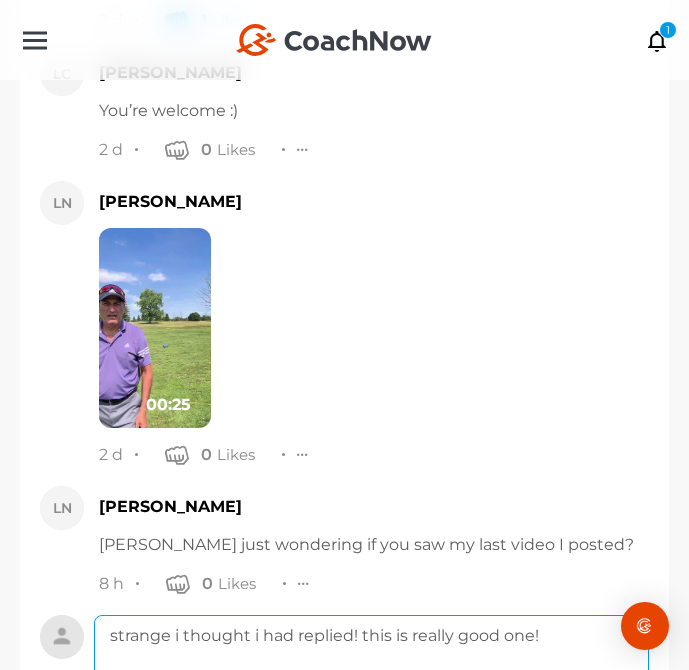 click on "strange i thought i had replied! this is really good one!" at bounding box center (371, 695) 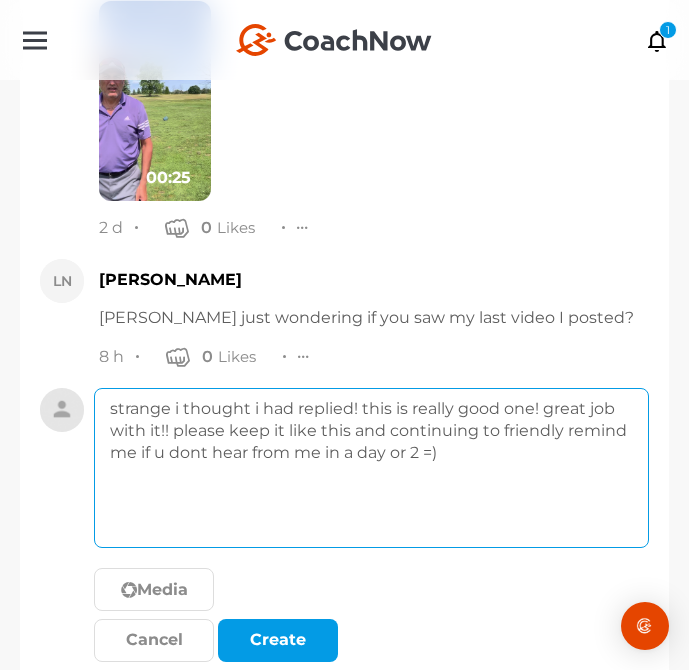 scroll, scrollTop: 24010, scrollLeft: 0, axis: vertical 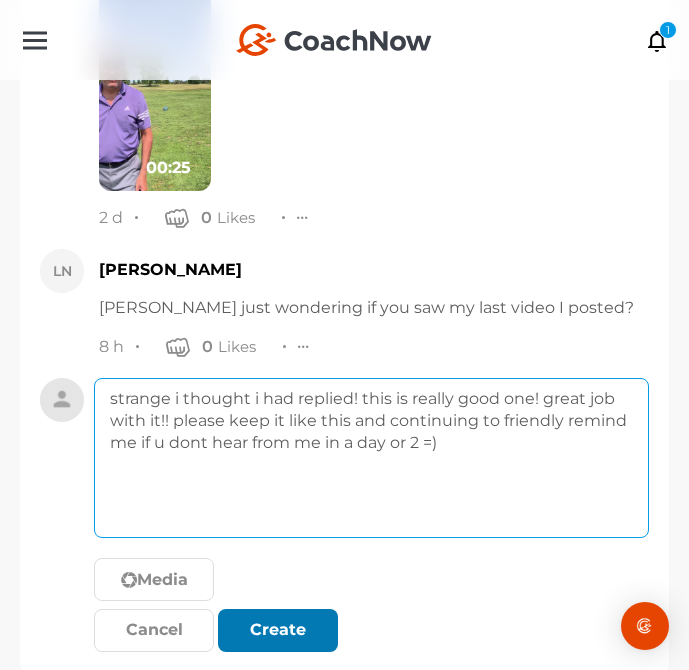 type on "strange i thought i had replied! this is really good one! great job with it!! please keep it like this and continuing to friendly remind me if u dont hear from me in a day or 2 =)" 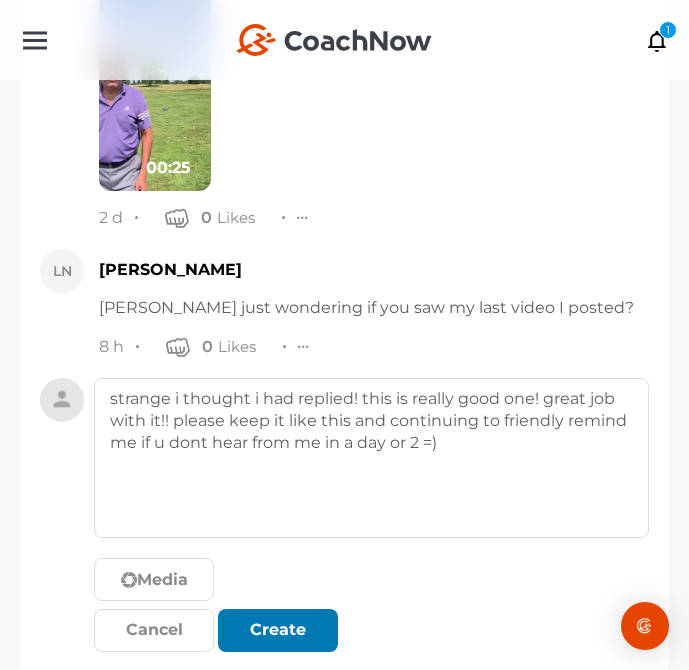 click at bounding box center [278, 630] 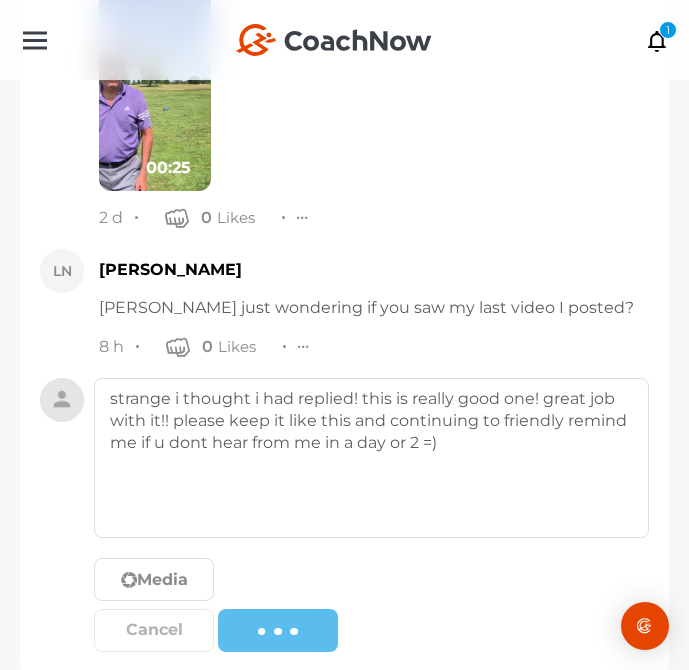 type 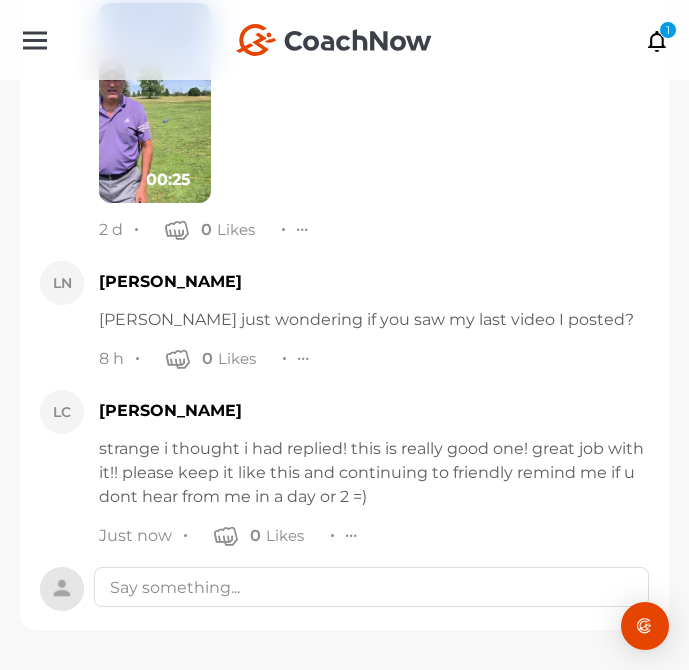 scroll, scrollTop: 23950, scrollLeft: 0, axis: vertical 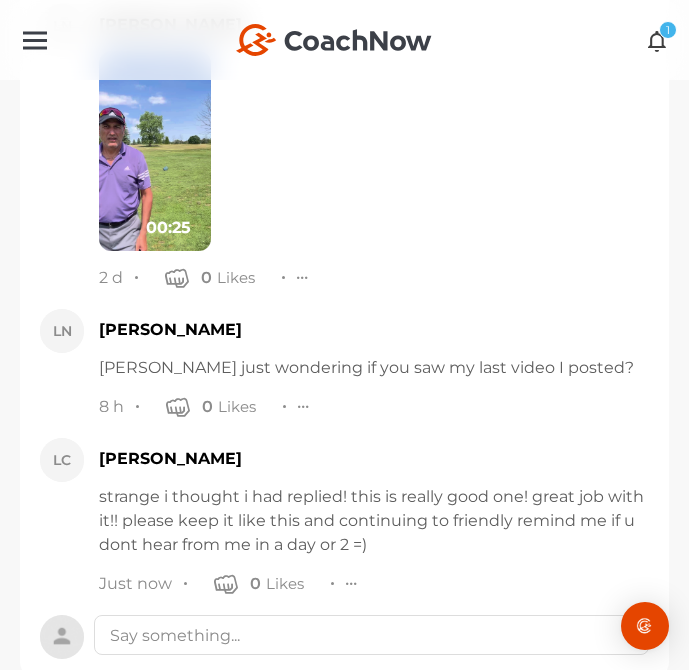 click on "1" at bounding box center (668, 30) 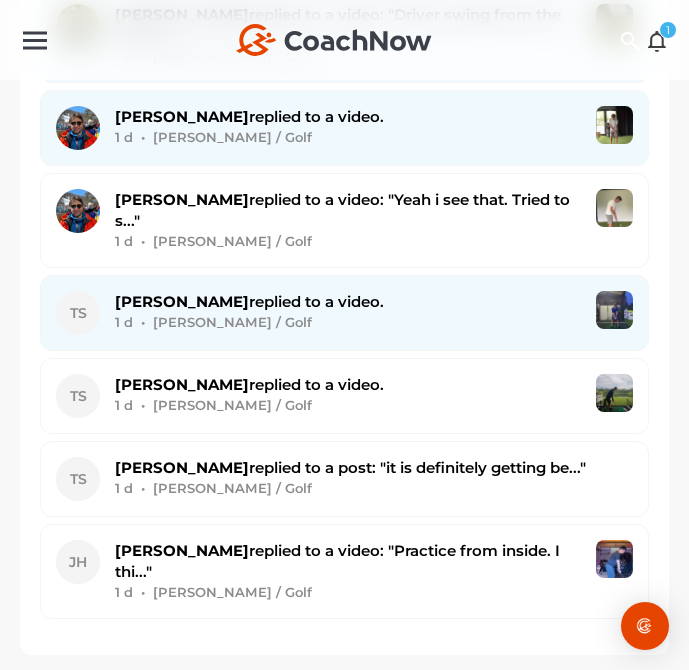 scroll, scrollTop: 0, scrollLeft: 0, axis: both 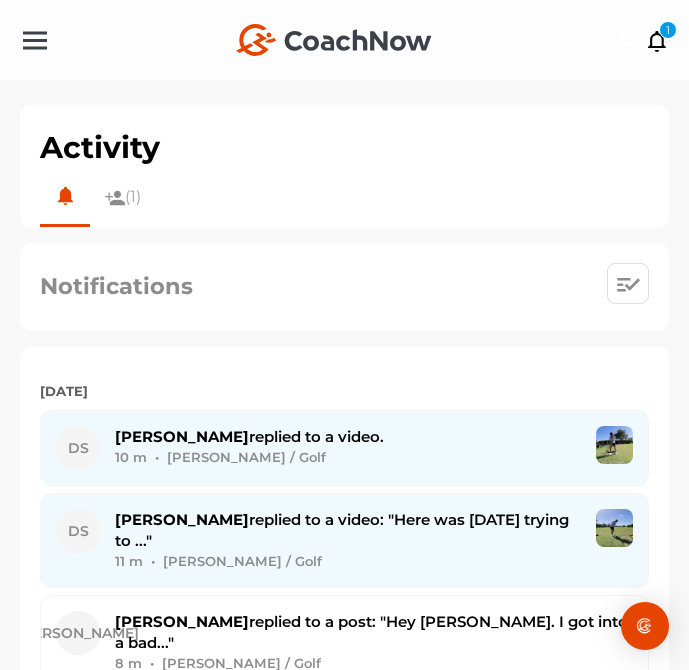 click on "Notifications" at bounding box center (344, 287) 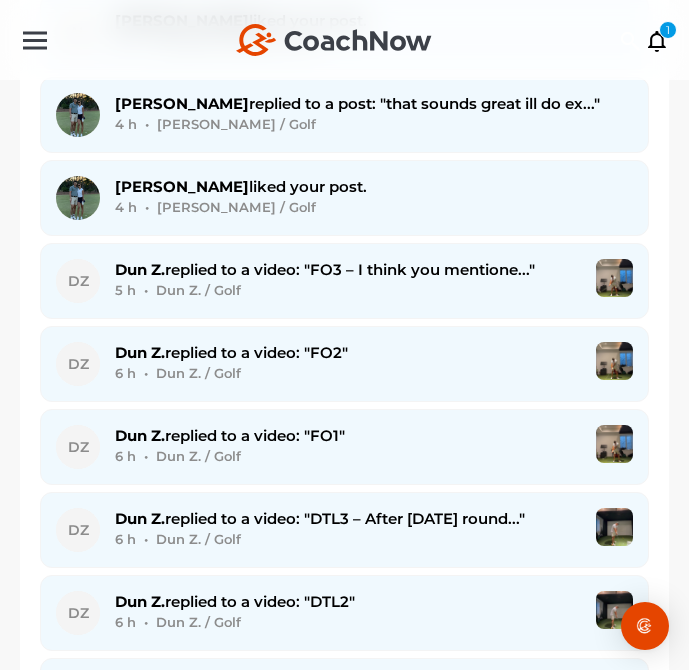scroll, scrollTop: 1657, scrollLeft: 0, axis: vertical 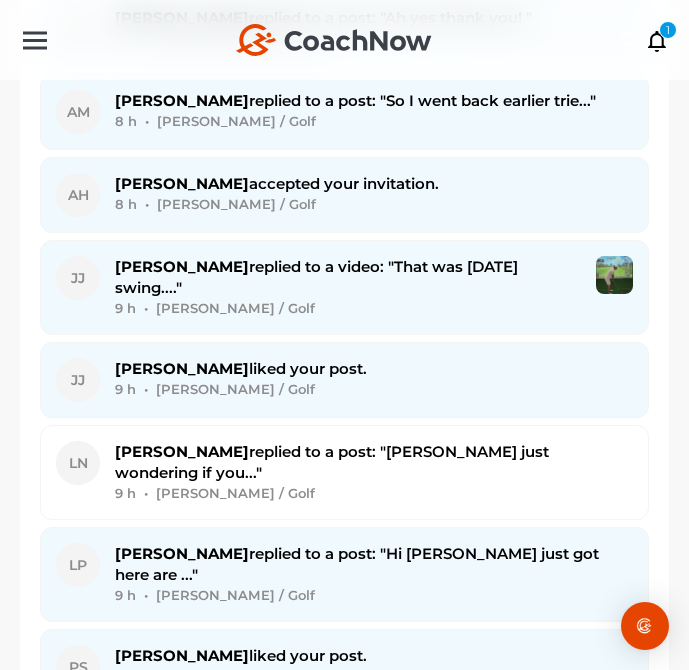 click on "9 h  •  [PERSON_NAME] / Golf" at bounding box center (374, 595) 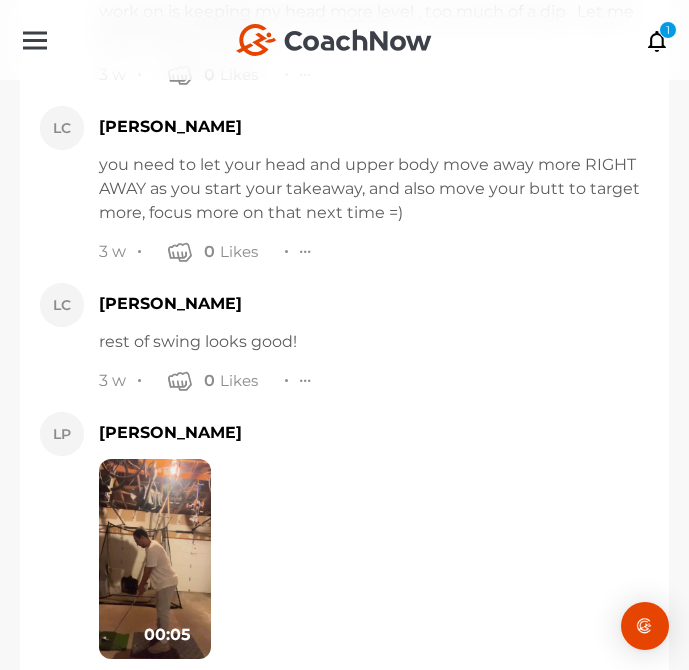 scroll, scrollTop: 3998, scrollLeft: 0, axis: vertical 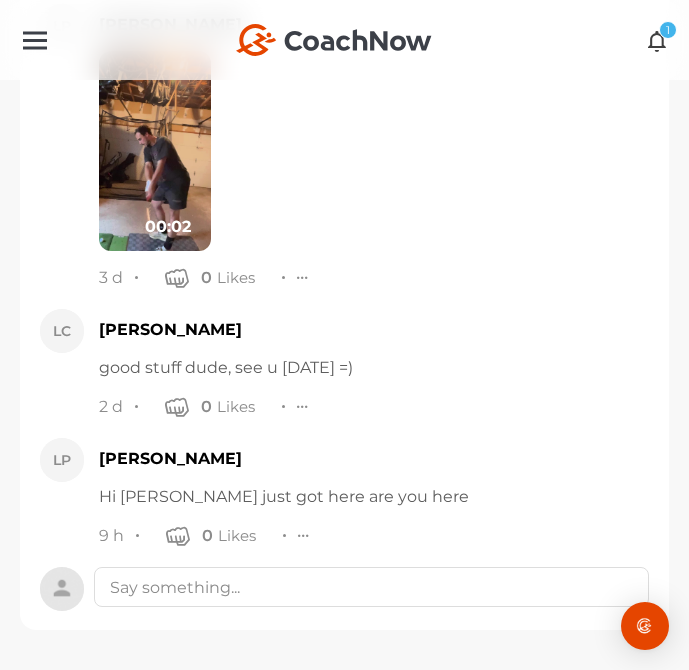 click at bounding box center [657, 40] 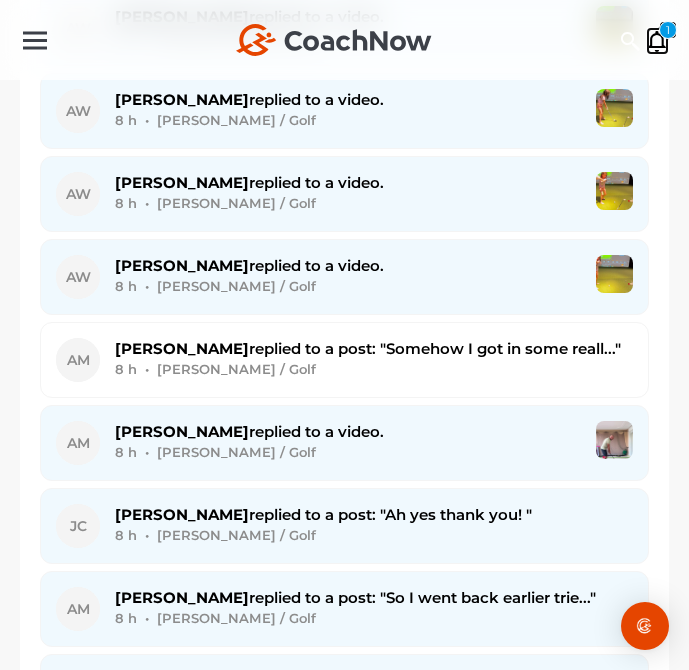 scroll, scrollTop: 3866, scrollLeft: 0, axis: vertical 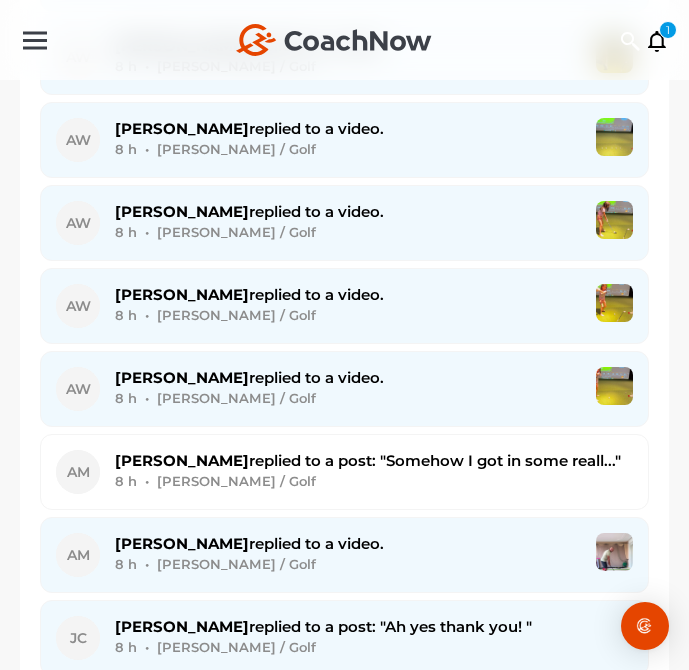 click on "[PERSON_NAME]  replied to a video.
8 h  •  [PERSON_NAME] / Golf" at bounding box center [348, 389] 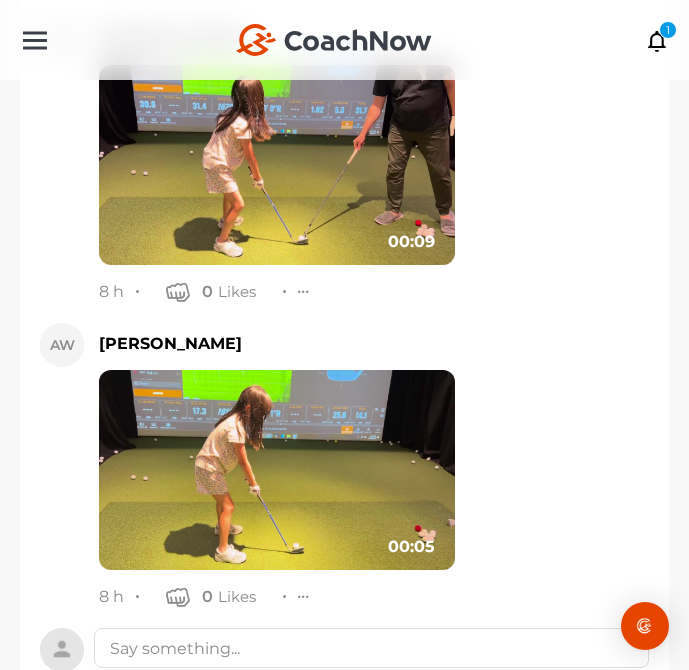 scroll, scrollTop: 7215, scrollLeft: 0, axis: vertical 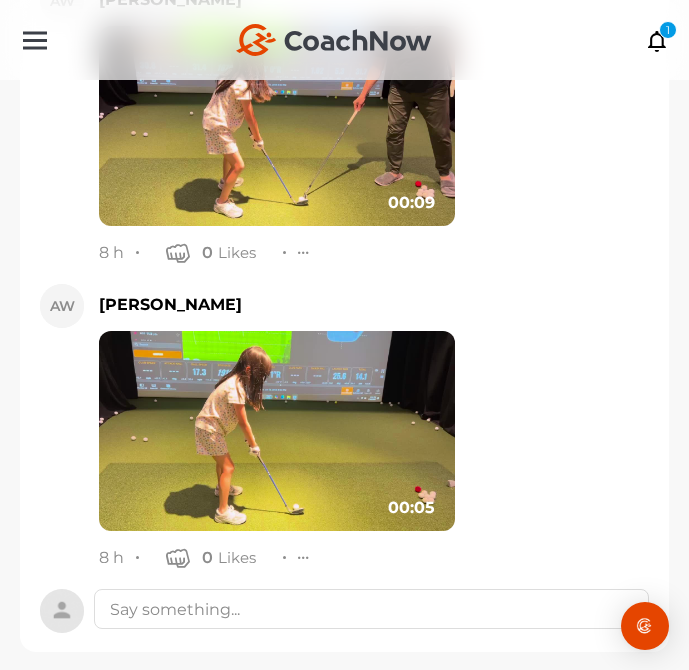 click at bounding box center (277, 431) 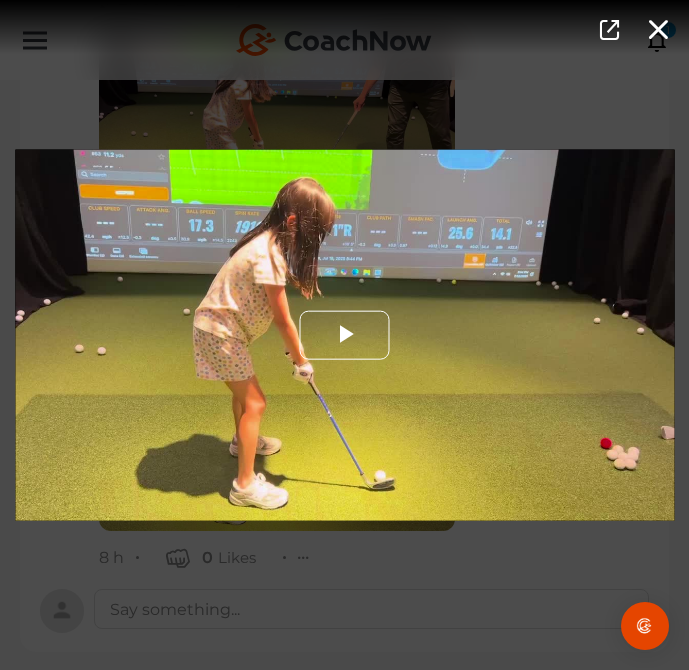 click at bounding box center (345, 335) 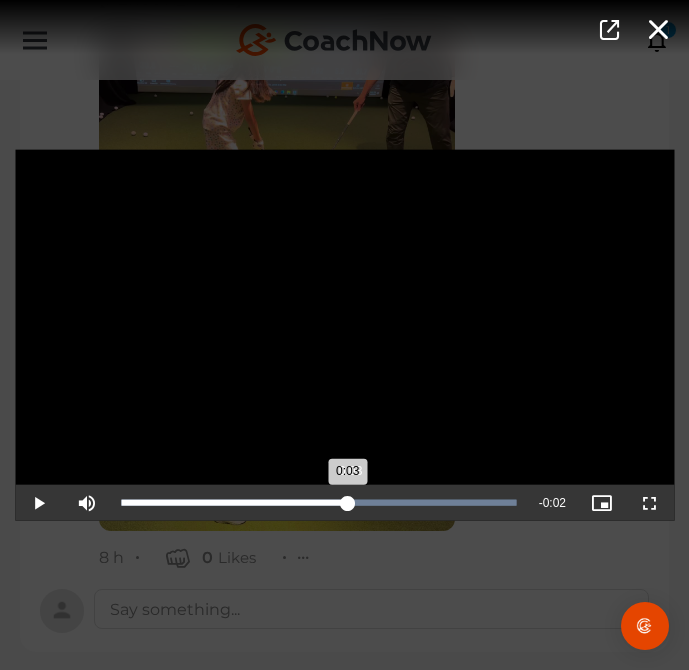 drag, startPoint x: 142, startPoint y: 504, endPoint x: 307, endPoint y: 487, distance: 165.87344 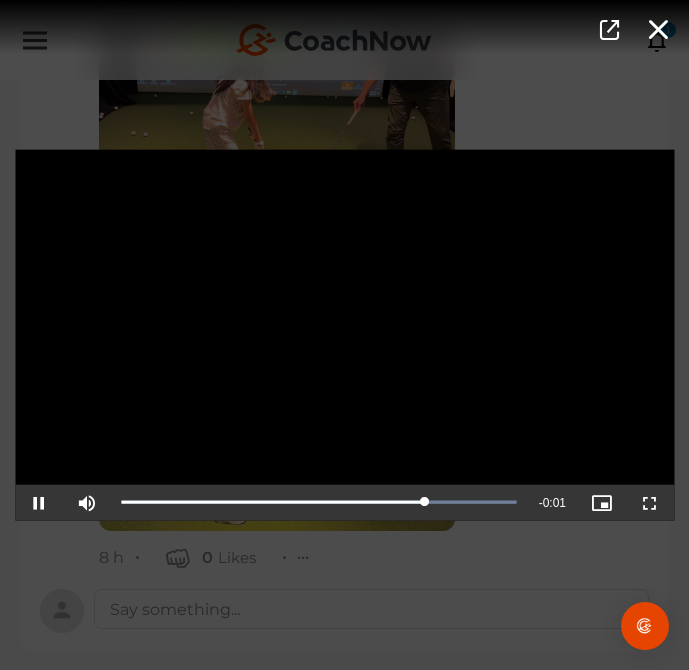 click on "Video Player is loading. Play Video Pause Mute Current Time  0:04 / Duration  0:05 Loaded :  100.00% 0:02 0:04 Stream Type  LIVE Seek to live, currently playing live LIVE Remaining Time  - 0:01   Playback Rate 1x Chapters Chapters Descriptions descriptions off , selected Captions captions settings , opens captions settings dialog captions off , selected Audio Track Picture-in-Picture Fullscreen This is a modal window. Beginning of dialog window. Escape will cancel and close the window. Text Color White Black [PERSON_NAME] Blue Yellow Magenta Cyan Transparency Opaque Semi-Transparent Background Color Black White [PERSON_NAME] Blue Yellow Magenta Cyan Transparency Opaque Semi-Transparent Transparent Window Color Black White [PERSON_NAME] Blue Yellow Magenta Cyan Transparency Transparent Semi-Transparent Opaque Font Size 50% 75% 100% 125% 150% 175% 200% 300% 400% Text Edge Style None Raised Depressed Uniform Dropshadow Font Family Casual" at bounding box center (344, 335) 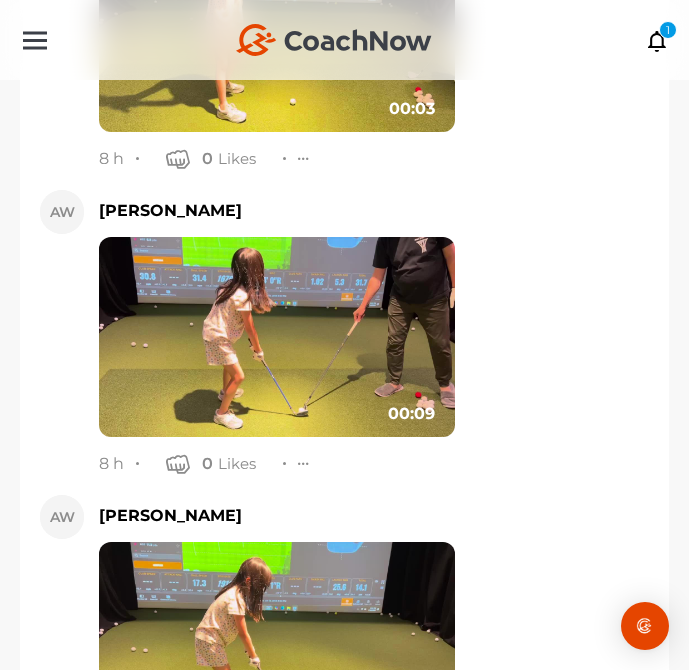 scroll, scrollTop: 6937, scrollLeft: 0, axis: vertical 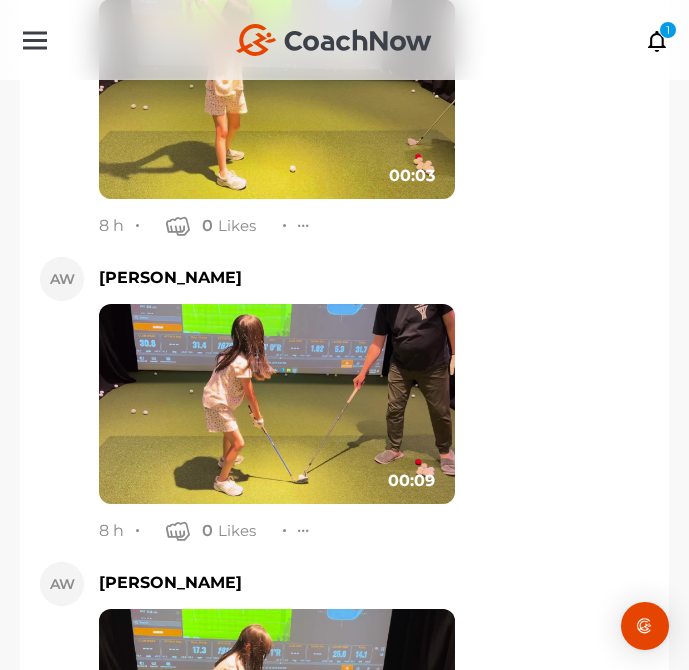 click at bounding box center (277, 404) 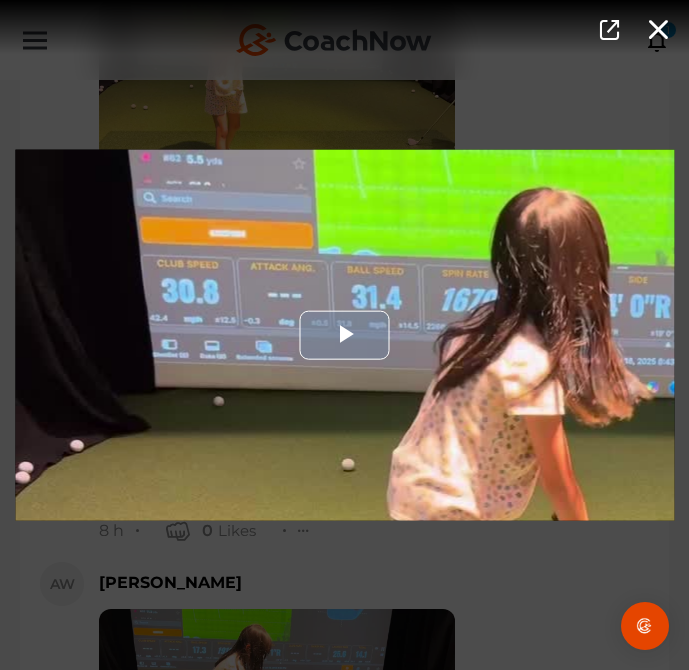 click at bounding box center (344, 335) 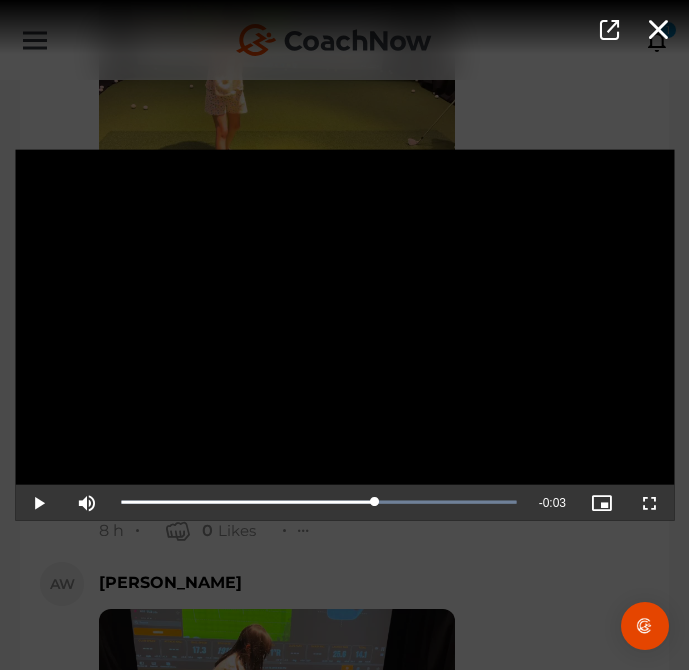 drag, startPoint x: 301, startPoint y: 497, endPoint x: 375, endPoint y: 476, distance: 76.922035 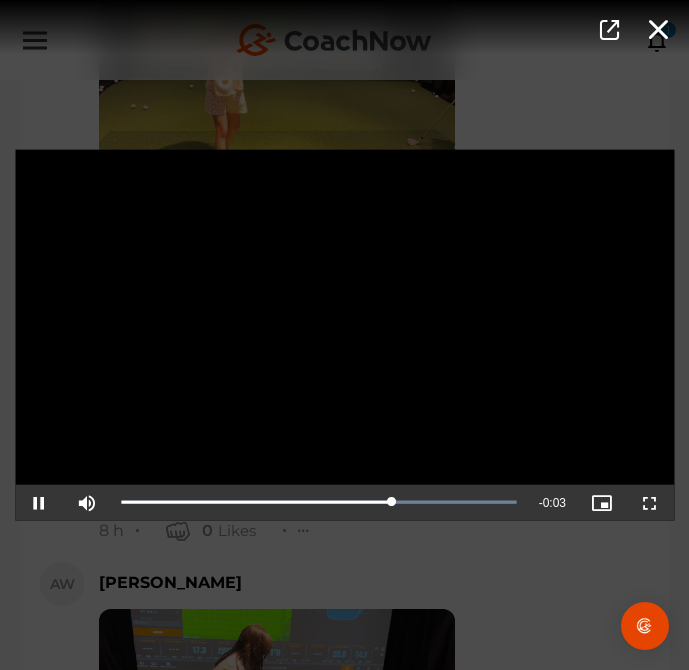 click on "Video Player is loading. Play Video Pause Mute Current Time  0:06 / Duration  0:09 Loaded :  100.00% 0:07 0:06 Stream Type  LIVE Seek to live, currently playing live LIVE Remaining Time  - 0:03   Playback Rate 1x Chapters Chapters Descriptions descriptions off , selected Captions captions settings , opens captions settings dialog captions off , selected Audio Track Picture-in-Picture Fullscreen This is a modal window. Beginning of dialog window. Escape will cancel and close the window. Text Color White Black [PERSON_NAME] Blue Yellow Magenta Cyan Transparency Opaque Semi-Transparent Background Color Black White [PERSON_NAME] Blue Yellow Magenta Cyan Transparency Opaque Semi-Transparent Transparent Window Color Black White [PERSON_NAME] Blue Yellow Magenta Cyan Transparency Transparent Semi-Transparent Opaque Font Size 50% 75% 100% 125% 150% 175% 200% 300% 400% Text Edge Style None Raised Depressed Uniform Dropshadow Font Family Casual" at bounding box center [344, 335] 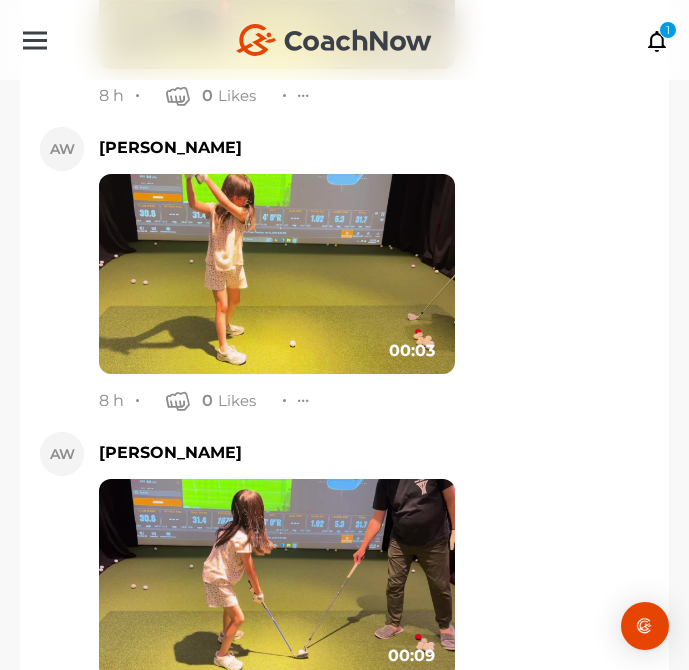 scroll, scrollTop: 6497, scrollLeft: 0, axis: vertical 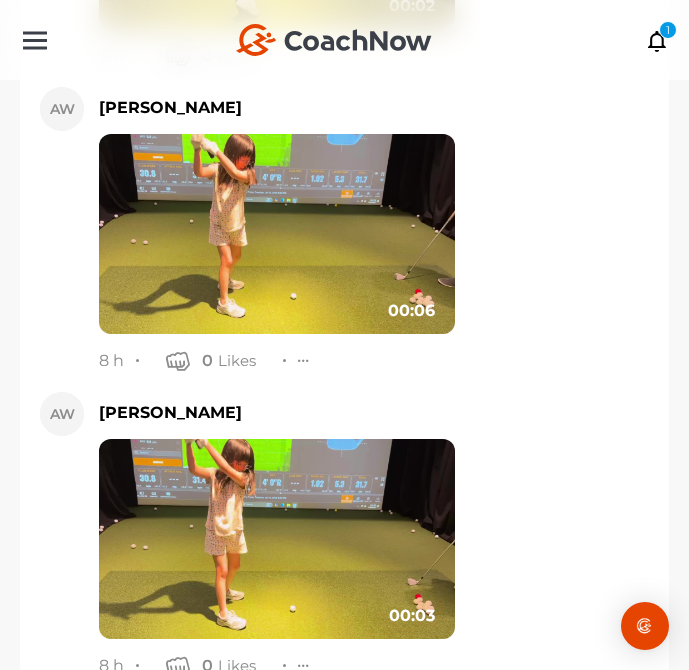 click at bounding box center (277, 539) 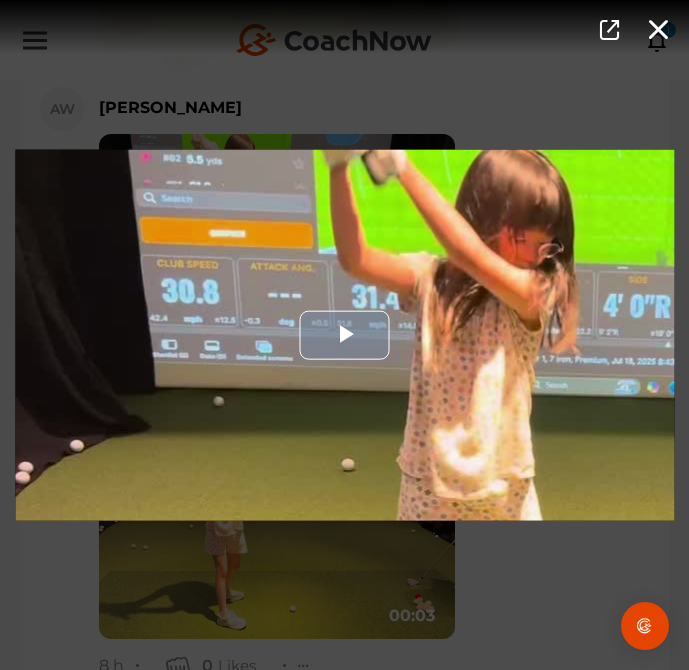 click at bounding box center (344, 335) 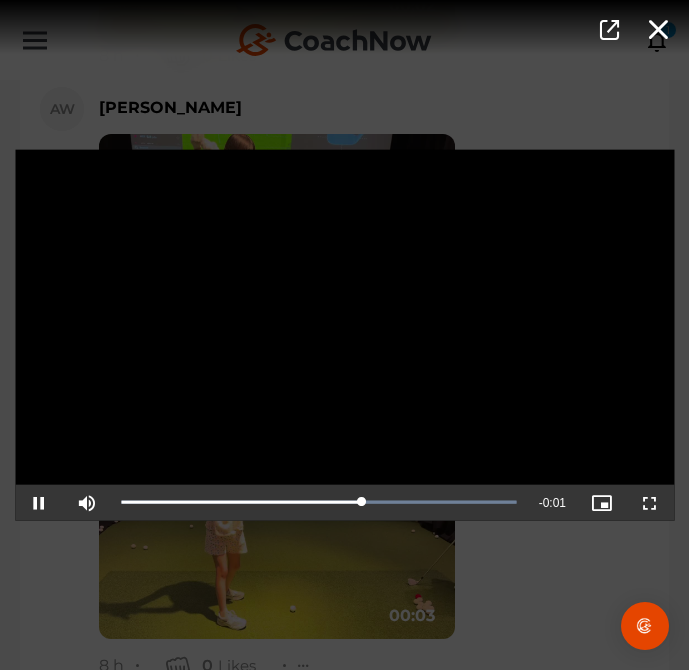 click on "Video Player is loading. Play Video Pause Mute Current Time  0:02 / Duration  0:03 Loaded :  100.00% 0:02 0:02 Stream Type  LIVE Seek to live, currently playing live LIVE Remaining Time  - 0:01   Playback Rate 1x Chapters Chapters Descriptions descriptions off , selected Captions captions settings , opens captions settings dialog captions off , selected Audio Track Picture-in-Picture Fullscreen This is a modal window. Beginning of dialog window. Escape will cancel and close the window. Text Color White Black [PERSON_NAME] Blue Yellow Magenta Cyan Transparency Opaque Semi-Transparent Background Color Black White [PERSON_NAME] Blue Yellow Magenta Cyan Transparency Opaque Semi-Transparent Transparent Window Color Black White [PERSON_NAME] Blue Yellow Magenta Cyan Transparency Transparent Semi-Transparent Opaque Font Size 50% 75% 100% 125% 150% 175% 200% 300% 400% Text Edge Style None Raised Depressed Uniform Dropshadow Font Family Casual" at bounding box center [344, 335] 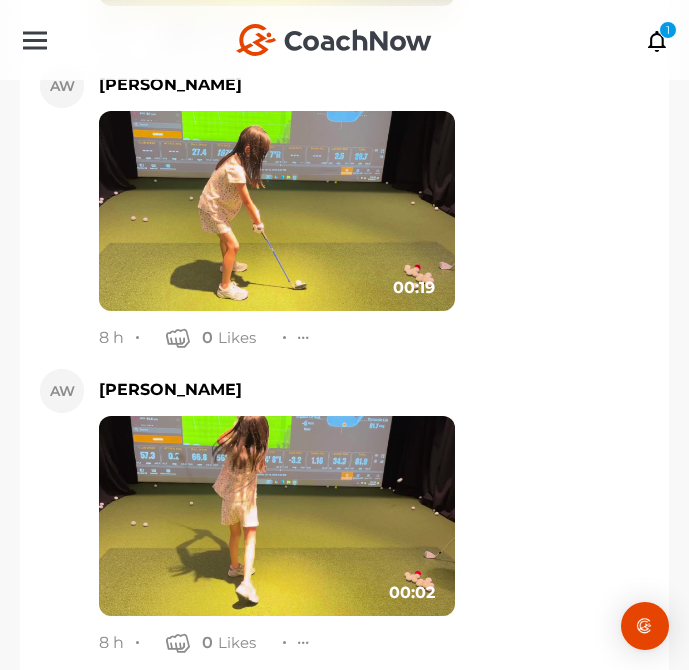 scroll, scrollTop: 7215, scrollLeft: 0, axis: vertical 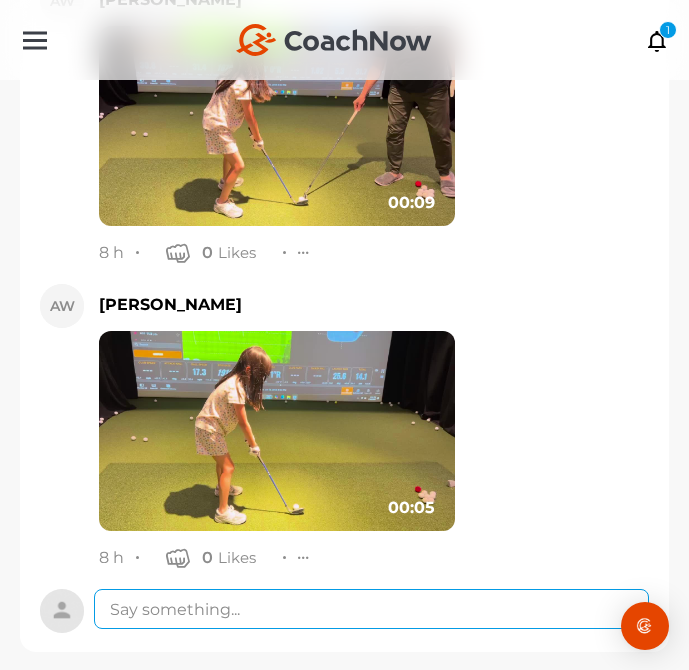 click at bounding box center (371, 609) 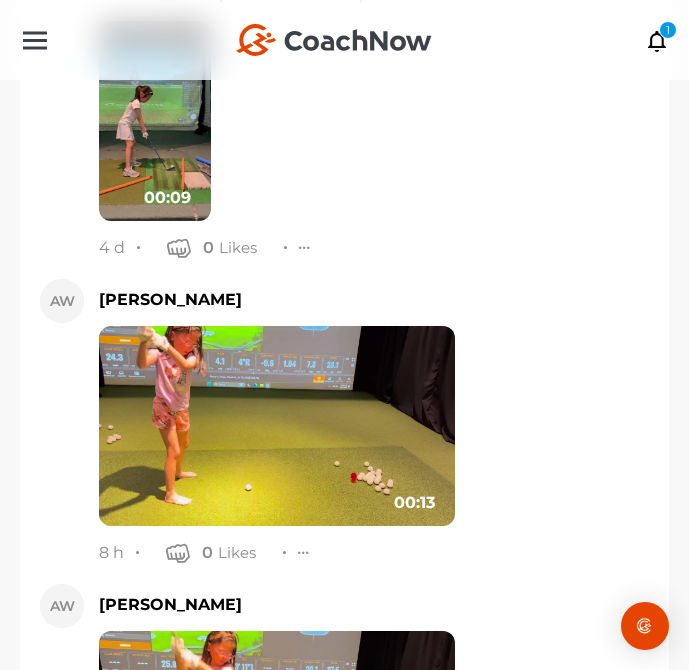 scroll, scrollTop: 1460, scrollLeft: 0, axis: vertical 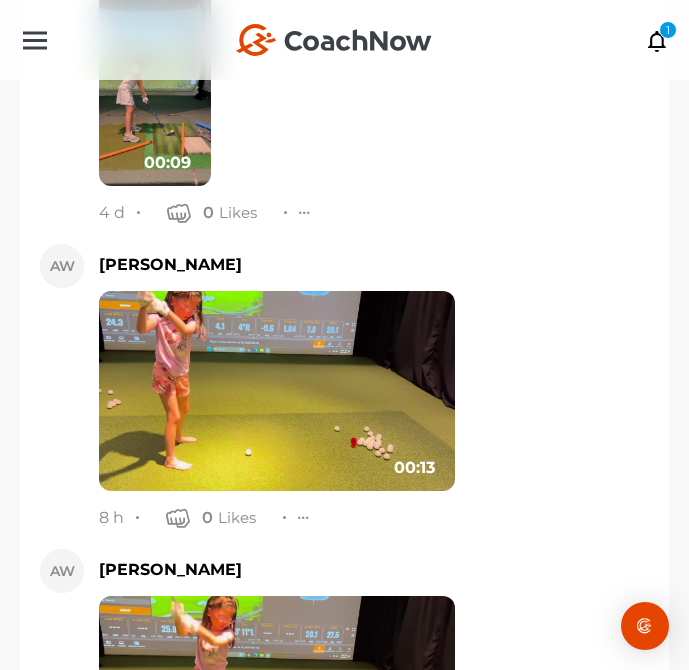 click at bounding box center (277, 391) 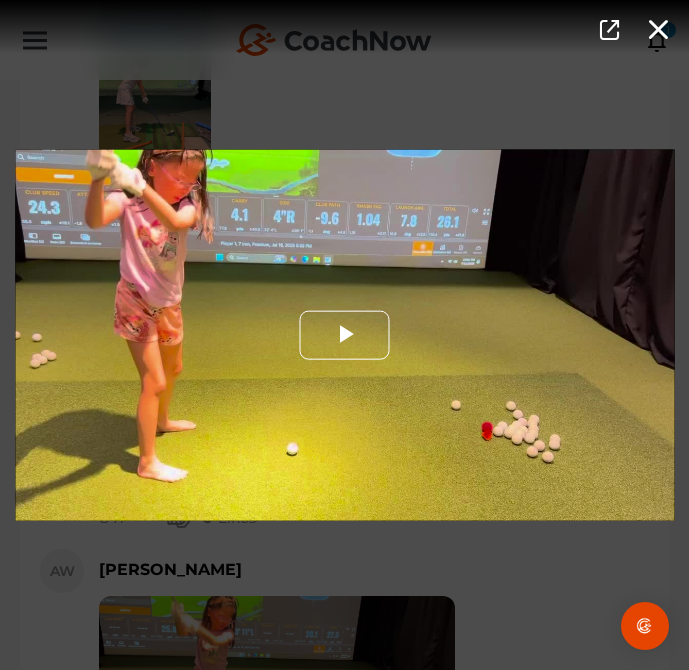 click at bounding box center [345, 335] 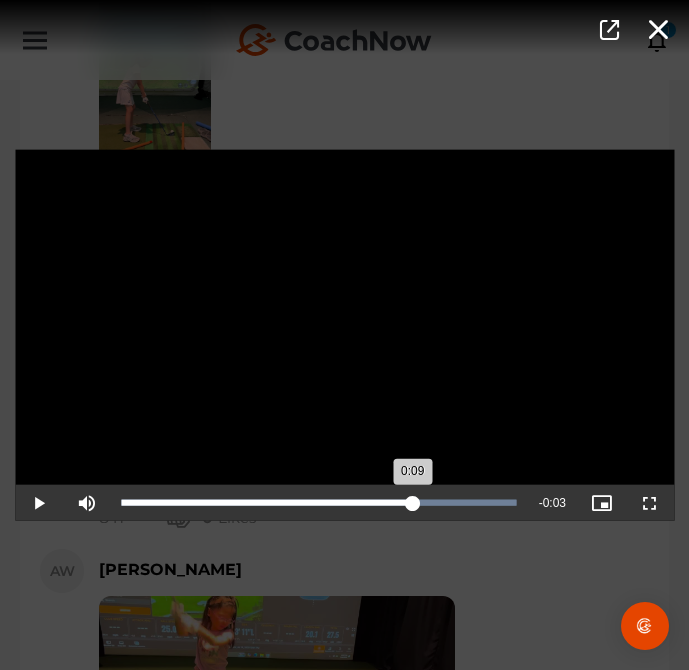 drag, startPoint x: 312, startPoint y: 502, endPoint x: 414, endPoint y: 492, distance: 102.48902 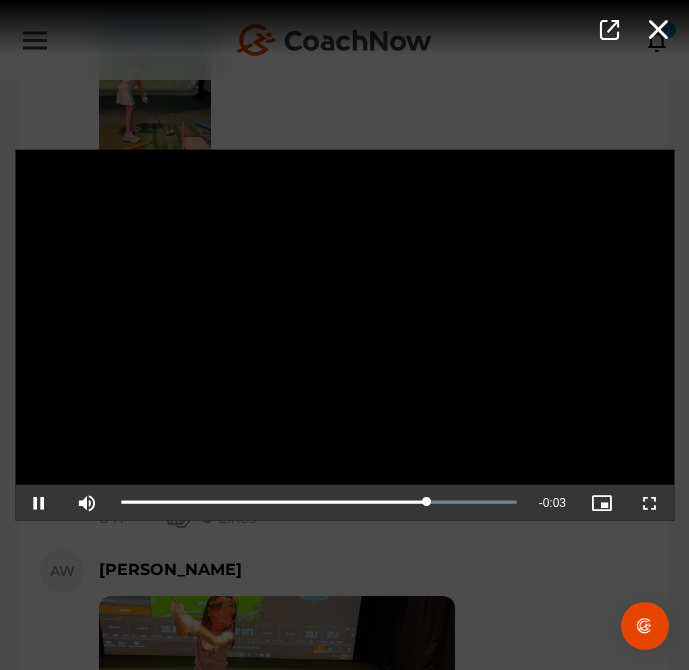 click on "Video Player is loading. Play Video Pause Mute Current Time  0:10 / Duration  0:13 Loaded :  100.00% 0:10 0:10 Stream Type  LIVE Seek to live, currently playing live LIVE Remaining Time  - 0:03   Playback Rate 1x Chapters Chapters Descriptions descriptions off , selected Captions captions settings , opens captions settings dialog captions off , selected Audio Track Picture-in-Picture Fullscreen This is a modal window. Beginning of dialog window. Escape will cancel and close the window. Text Color White Black [PERSON_NAME] Blue Yellow Magenta Cyan Transparency Opaque Semi-Transparent Background Color Black White [PERSON_NAME] Blue Yellow Magenta Cyan Transparency Opaque Semi-Transparent Transparent Window Color Black White [PERSON_NAME] Blue Yellow Magenta Cyan Transparency Transparent Semi-Transparent Opaque Font Size 50% 75% 100% 125% 150% 175% 200% 300% 400% Text Edge Style None Raised Depressed Uniform Dropshadow Font Family Casual" at bounding box center (344, 335) 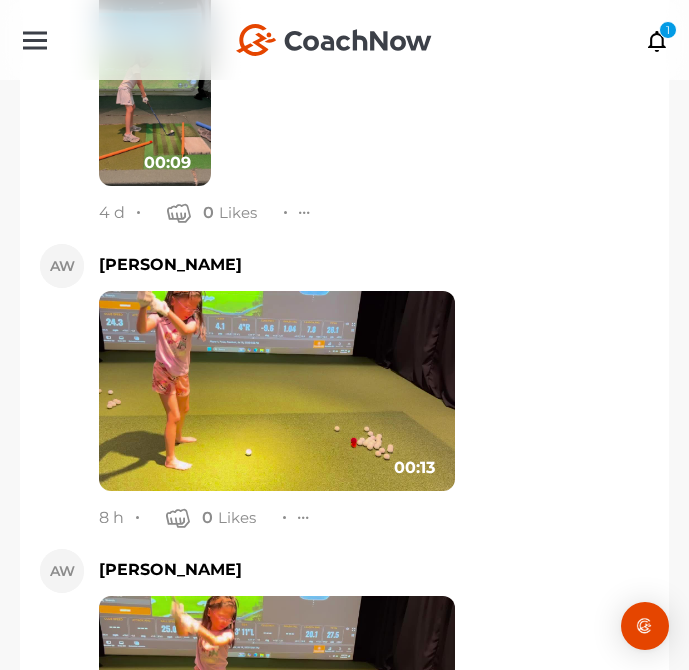 scroll, scrollTop: 1769, scrollLeft: 0, axis: vertical 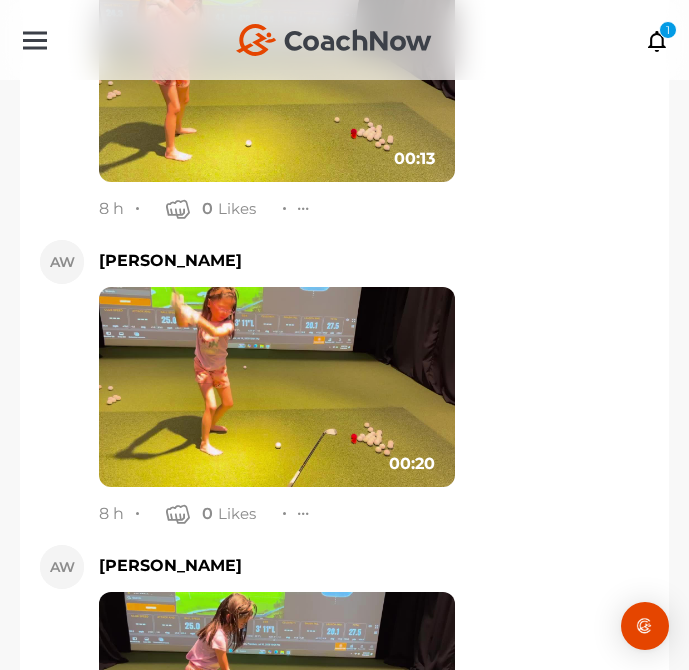 click at bounding box center [277, 387] 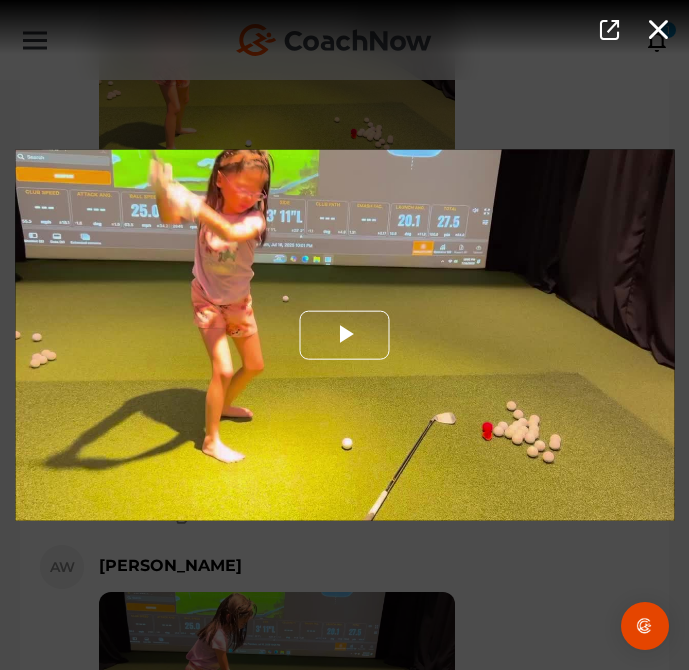 click at bounding box center [345, 335] 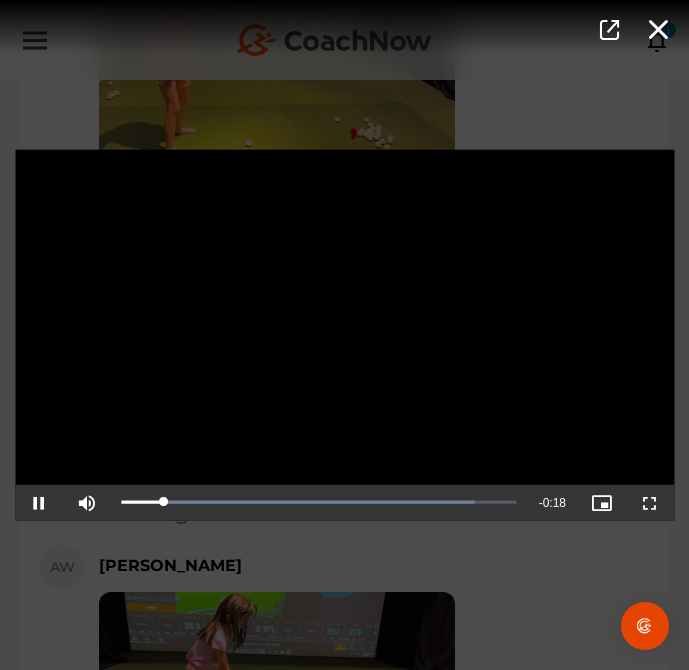 click on "Video Player is loading. Play Video Pause Mute Current Time  0:02 / Duration  0:20 Loaded :  89.27% 0:10 0:02 Stream Type  LIVE Seek to live, currently playing live LIVE Remaining Time  - 0:18   Playback Rate 1x Chapters Chapters Descriptions descriptions off , selected Captions captions settings , opens captions settings dialog captions off , selected Audio Track Picture-in-Picture Fullscreen This is a modal window. Beginning of dialog window. Escape will cancel and close the window. Text Color White Black [PERSON_NAME] Blue Yellow Magenta Cyan Transparency Opaque Semi-Transparent Background Color Black White [PERSON_NAME] Blue Yellow Magenta Cyan Transparency Opaque Semi-Transparent Transparent Window Color Black White [PERSON_NAME] Blue Yellow Magenta Cyan Transparency Transparent Semi-Transparent Opaque Font Size 50% 75% 100% 125% 150% 175% 200% 300% 400% Text Edge Style None Raised Depressed Uniform Dropshadow Font Family Casual" at bounding box center (344, 335) 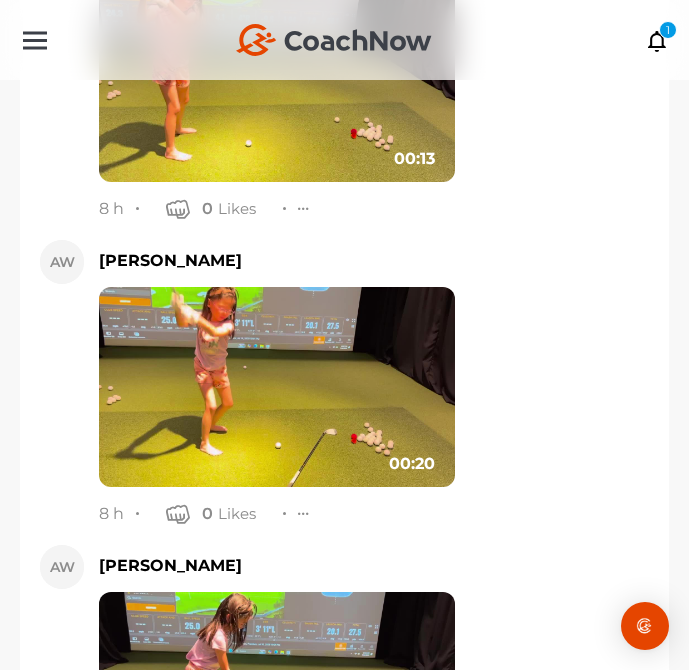 click at bounding box center (277, 387) 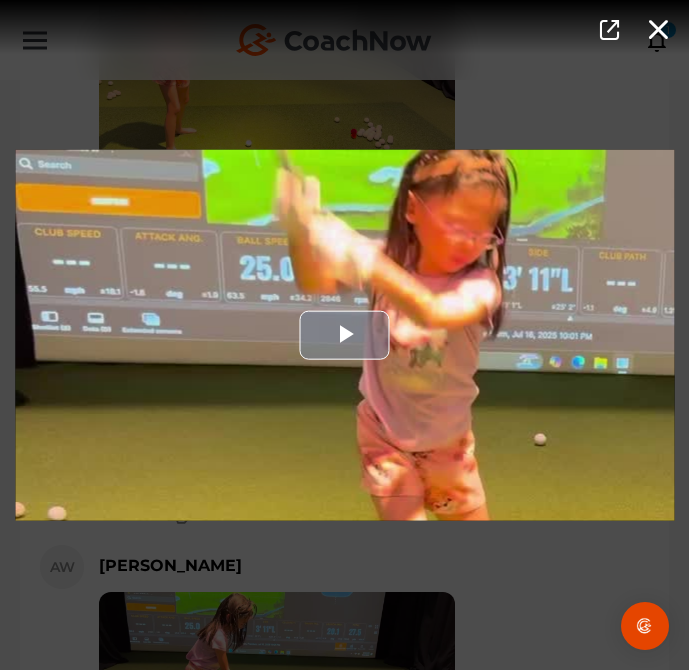 click at bounding box center [344, 335] 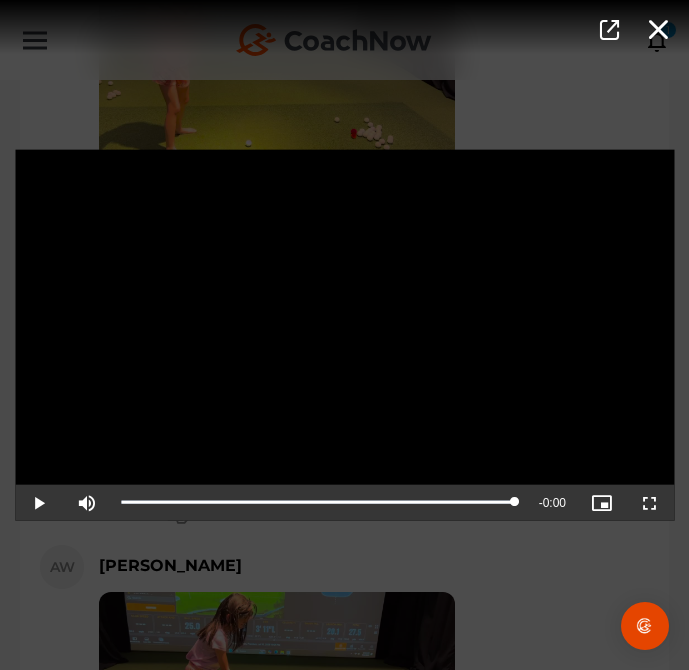 drag, startPoint x: 280, startPoint y: 499, endPoint x: 578, endPoint y: 494, distance: 298.04193 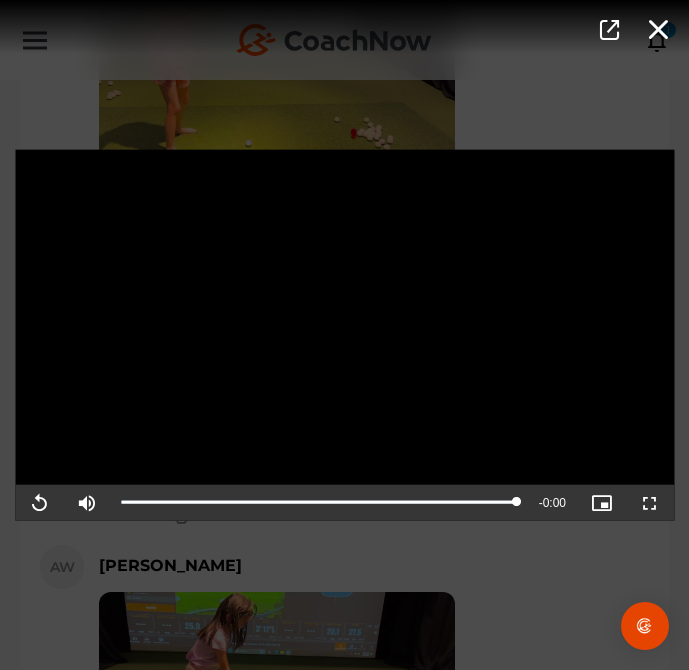 click on "Video Player is loading. Play Video Replay Mute Current Time  0:20 / Duration  0:20 Loaded :  100.00% 0:20 0:20 Stream Type  LIVE Seek to live, currently playing live LIVE Remaining Time  - 0:00   Playback Rate 1x Chapters Chapters Descriptions descriptions off , selected Captions captions settings , opens captions settings dialog captions off , selected Audio Track Picture-in-Picture Fullscreen This is a modal window. Beginning of dialog window. Escape will cancel and close the window. Text Color White Black [PERSON_NAME] Blue Yellow Magenta Cyan Transparency Opaque Semi-Transparent Background Color Black White [PERSON_NAME] Blue Yellow Magenta Cyan Transparency Opaque Semi-Transparent Transparent Window Color Black White [PERSON_NAME] Blue Yellow Magenta Cyan Transparency Transparent Semi-Transparent Opaque Font Size 50% 75% 100% 125% 150% 175% 200% 300% 400% Text Edge Style None Raised Depressed Uniform Dropshadow Font Family Casual" at bounding box center [344, 335] 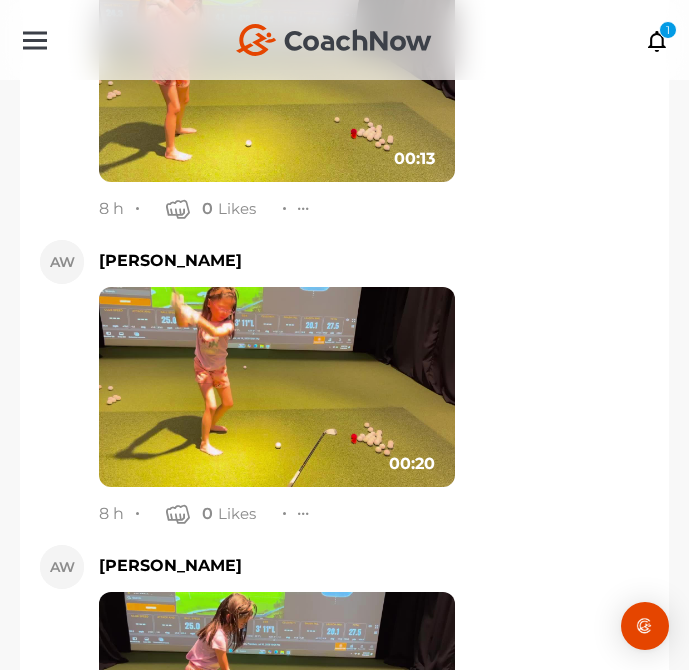 scroll, scrollTop: 1952, scrollLeft: 0, axis: vertical 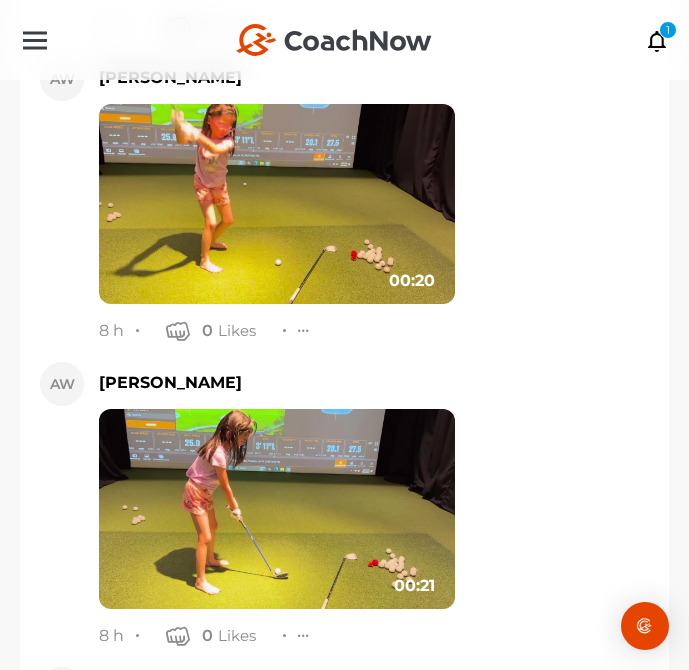 click at bounding box center (277, 509) 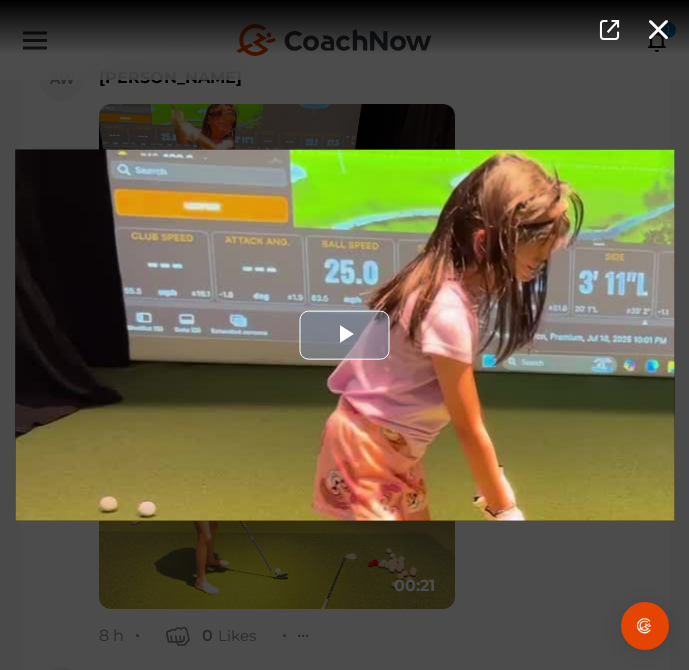 click at bounding box center [344, 335] 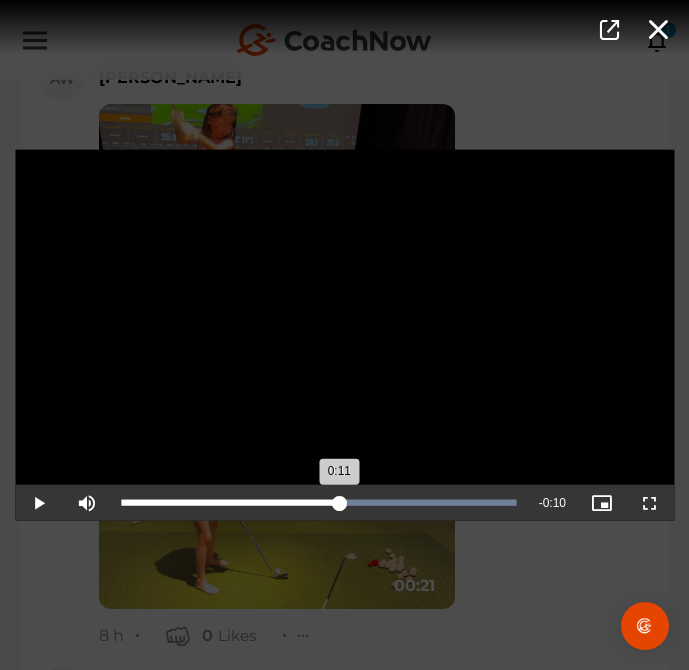 drag, startPoint x: 189, startPoint y: 497, endPoint x: 340, endPoint y: 520, distance: 152.74161 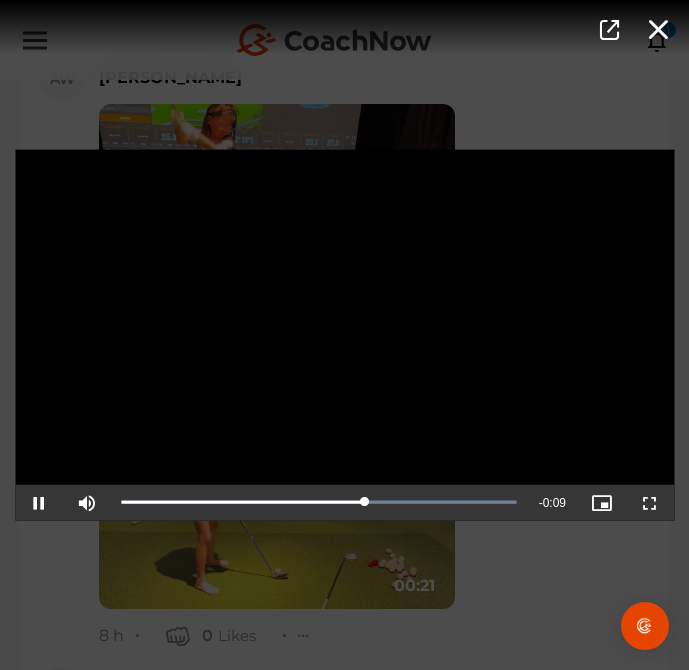 click on "Video Player is loading. Play Video Pause Mute Current Time  0:12 / Duration  0:21 Loaded :  100.00% 0:11 0:12 Stream Type  LIVE Seek to live, currently playing live LIVE Remaining Time  - 0:09   Playback Rate 1x Chapters Chapters Descriptions descriptions off , selected Captions captions settings , opens captions settings dialog captions off , selected Audio Track Picture-in-Picture Fullscreen This is a modal window. Beginning of dialog window. Escape will cancel and close the window. Text Color White Black [PERSON_NAME] Blue Yellow Magenta Cyan Transparency Opaque Semi-Transparent Background Color Black White [PERSON_NAME] Blue Yellow Magenta Cyan Transparency Opaque Semi-Transparent Transparent Window Color Black White [PERSON_NAME] Blue Yellow Magenta Cyan Transparency Transparent Semi-Transparent Opaque Font Size 50% 75% 100% 125% 150% 175% 200% 300% 400% Text Edge Style None Raised Depressed Uniform Dropshadow Font Family Casual" at bounding box center [344, 335] 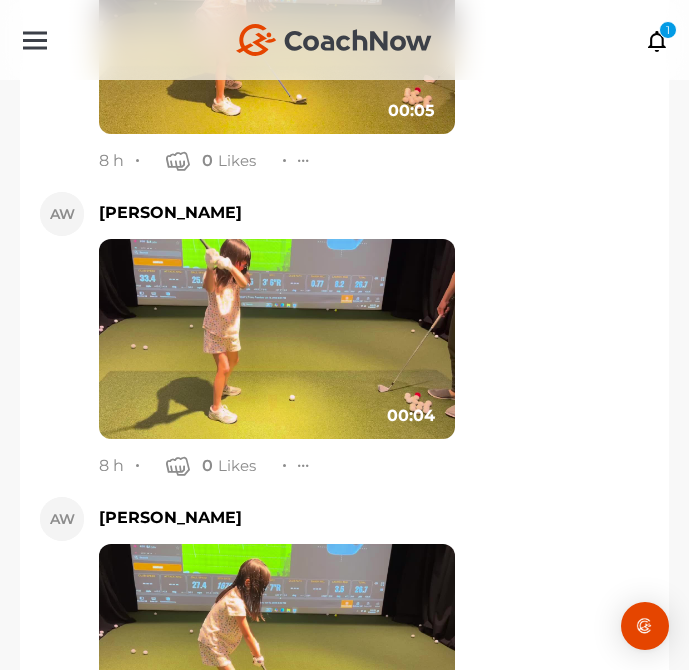 scroll, scrollTop: 6023, scrollLeft: 0, axis: vertical 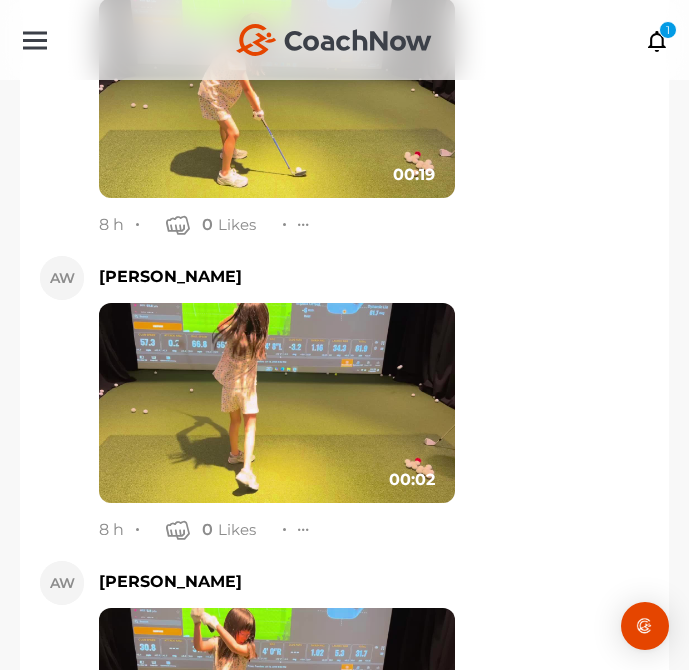 click at bounding box center [277, 403] 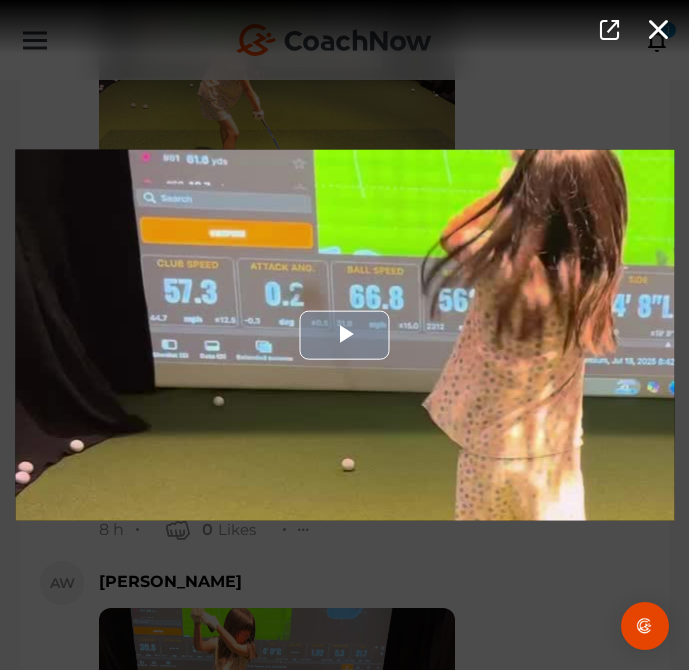 click at bounding box center [344, 335] 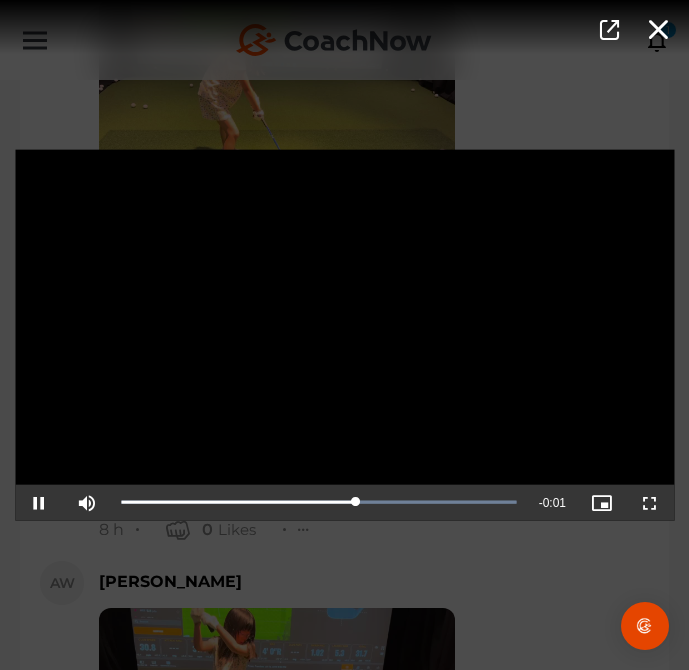 click on "Video Player is loading. Play Video Pause Mute Current Time  0:01 / Duration  0:02 Loaded :  100.00% 0:01 0:01 Stream Type  LIVE Seek to live, currently playing live LIVE Remaining Time  - 0:01   Playback Rate 1x Chapters Chapters Descriptions descriptions off , selected Captions captions settings , opens captions settings dialog captions off , selected Audio Track Picture-in-Picture Fullscreen This is a modal window. Beginning of dialog window. Escape will cancel and close the window. Text Color White Black [PERSON_NAME] Blue Yellow Magenta Cyan Transparency Opaque Semi-Transparent Background Color Black White [PERSON_NAME] Blue Yellow Magenta Cyan Transparency Opaque Semi-Transparent Transparent Window Color Black White [PERSON_NAME] Blue Yellow Magenta Cyan Transparency Transparent Semi-Transparent Opaque Font Size 50% 75% 100% 125% 150% 175% 200% 300% 400% Text Edge Style None Raised Depressed Uniform Dropshadow Font Family Casual" at bounding box center [344, 335] 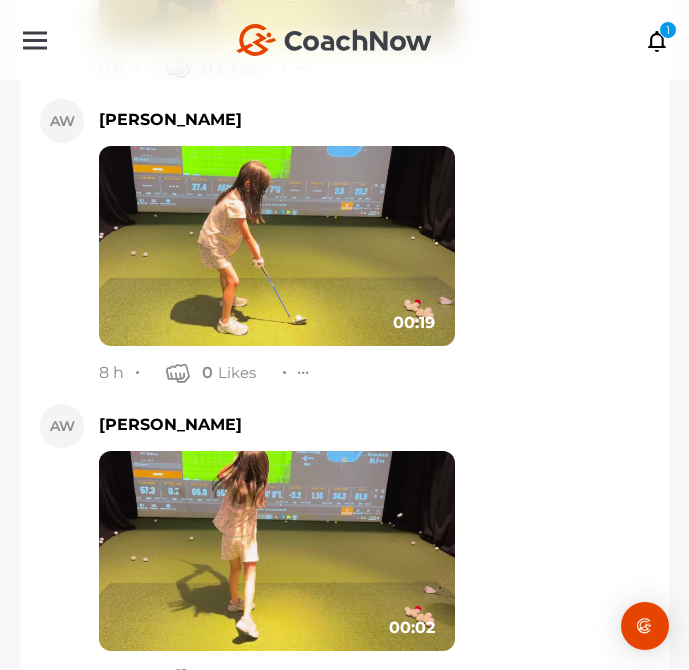 scroll, scrollTop: 5815, scrollLeft: 0, axis: vertical 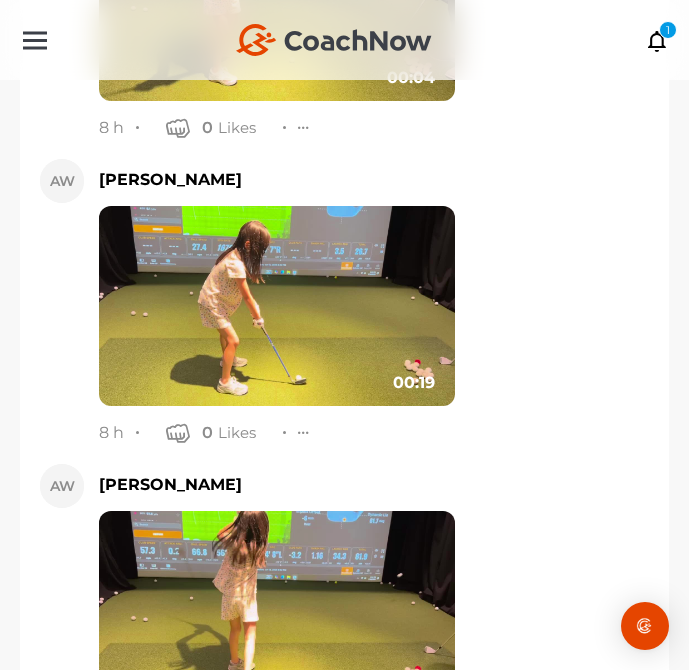 click at bounding box center (277, 306) 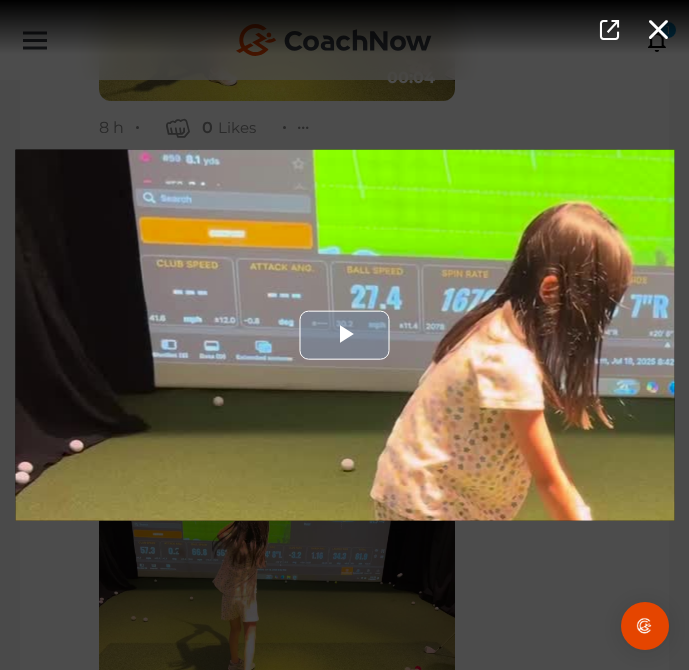 click at bounding box center (344, 335) 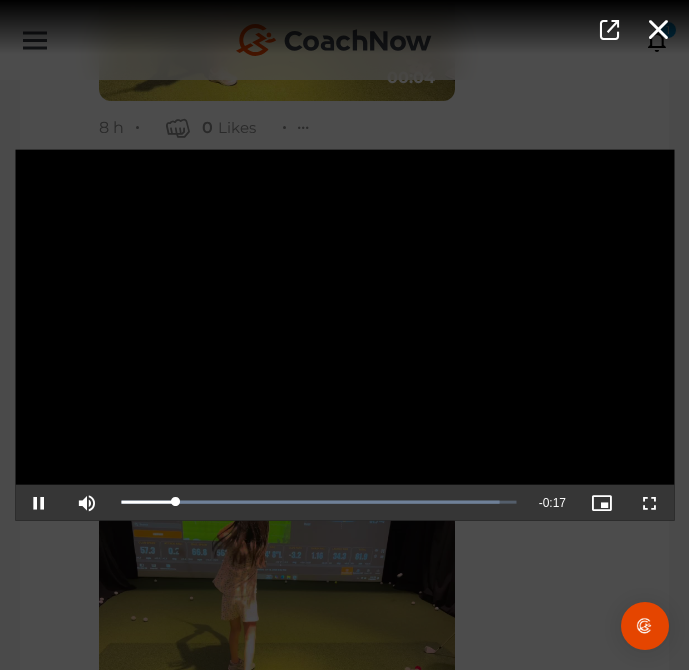 click on "Video Player is loading. Play Video Pause Mute Current Time  0:02 / Duration  0:19 Loaded :  95.75% 0:12 0:02 Stream Type  LIVE Seek to live, currently playing live LIVE Remaining Time  - 0:17   Playback Rate 1x Chapters Chapters Descriptions descriptions off , selected Captions captions settings , opens captions settings dialog captions off , selected Audio Track Picture-in-Picture Fullscreen This is a modal window. Beginning of dialog window. Escape will cancel and close the window. Text Color White Black [PERSON_NAME] Blue Yellow Magenta Cyan Transparency Opaque Semi-Transparent Background Color Black White [PERSON_NAME] Blue Yellow Magenta Cyan Transparency Opaque Semi-Transparent Transparent Window Color Black White [PERSON_NAME] Blue Yellow Magenta Cyan Transparency Transparent Semi-Transparent Opaque Font Size 50% 75% 100% 125% 150% 175% 200% 300% 400% Text Edge Style None Raised Depressed Uniform Dropshadow Font Family Casual" at bounding box center [344, 335] 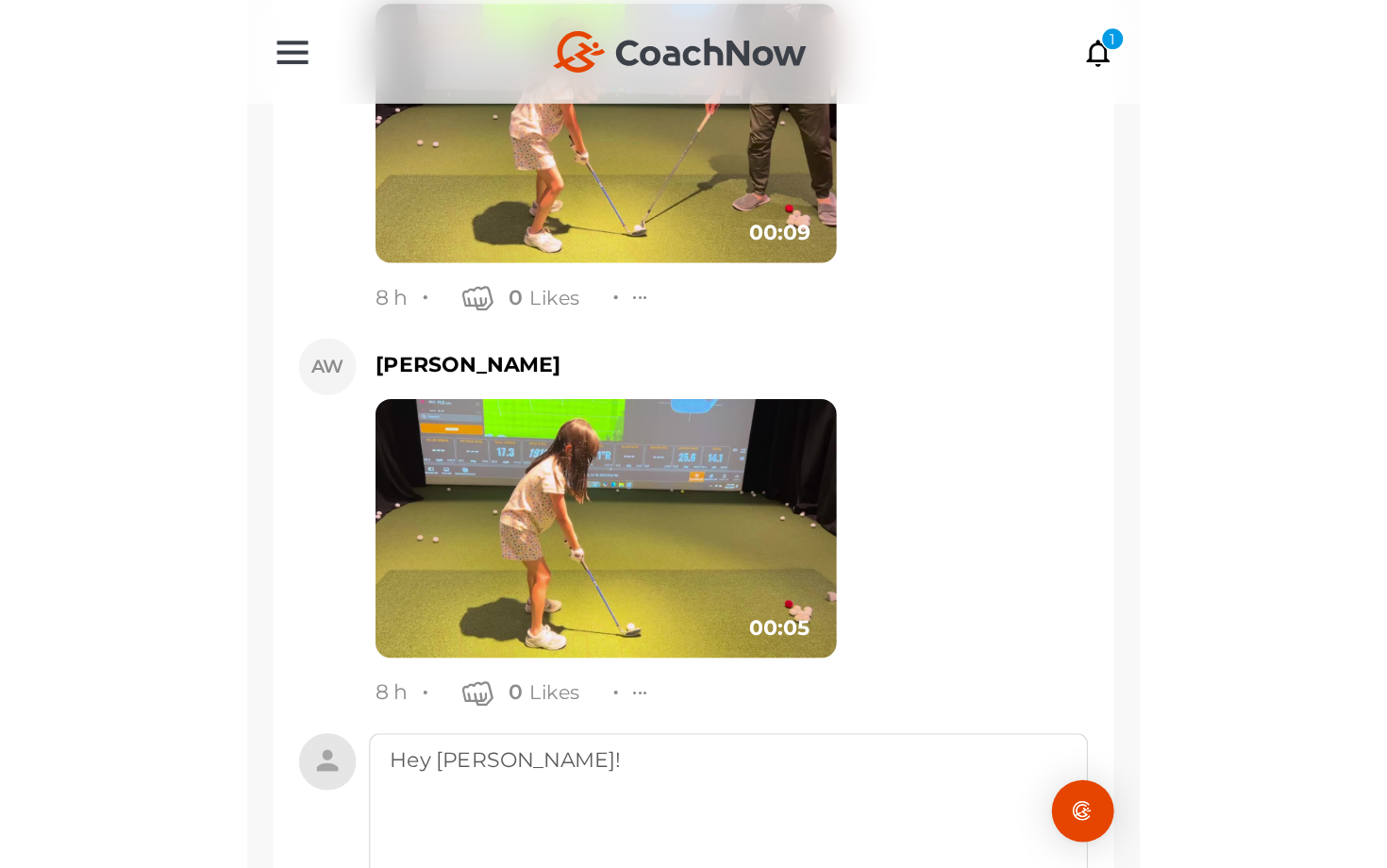 scroll, scrollTop: 7030, scrollLeft: 0, axis: vertical 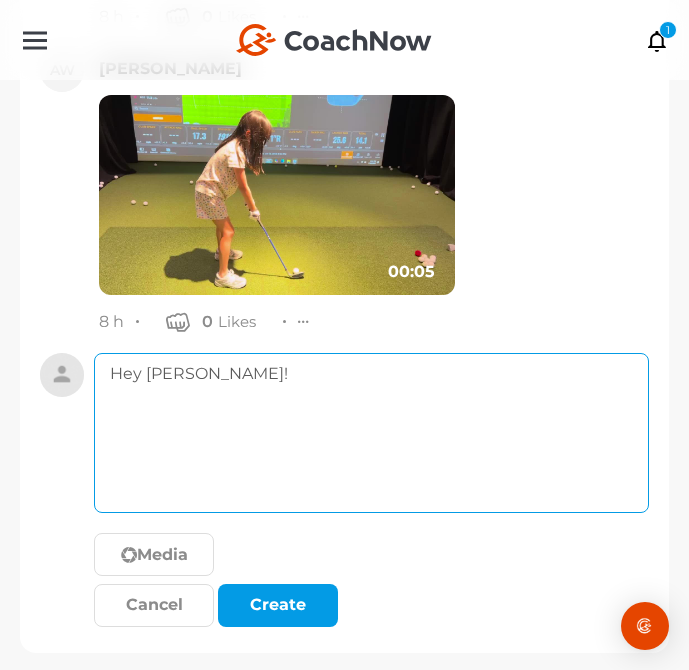 click on "Hey [PERSON_NAME]!" at bounding box center [371, 433] 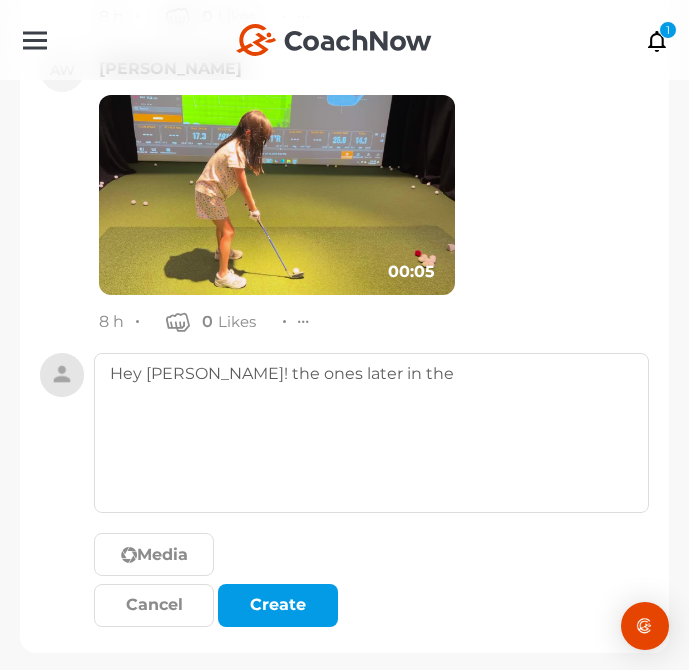 click at bounding box center [277, 195] 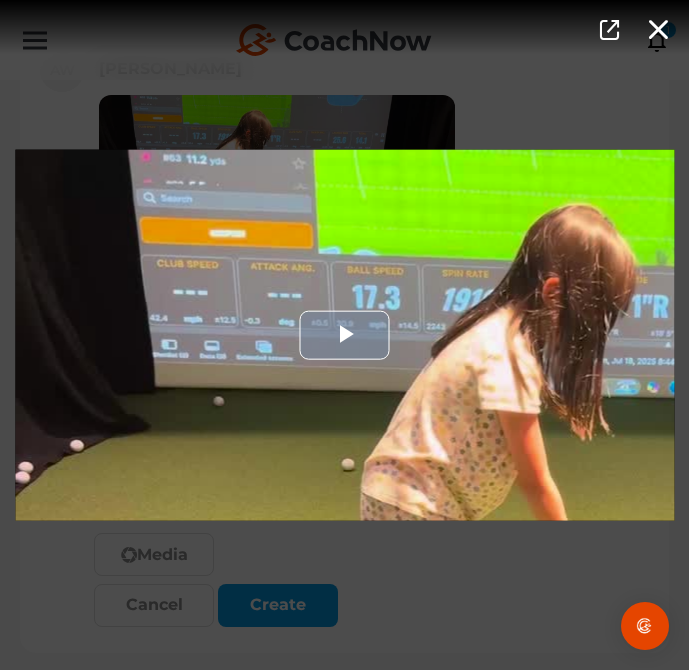 click at bounding box center [344, 335] 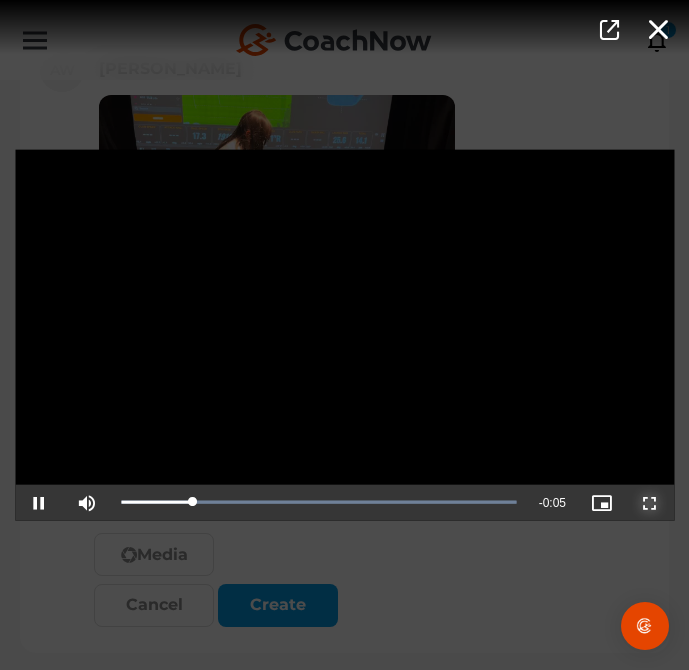 click at bounding box center (650, 502) 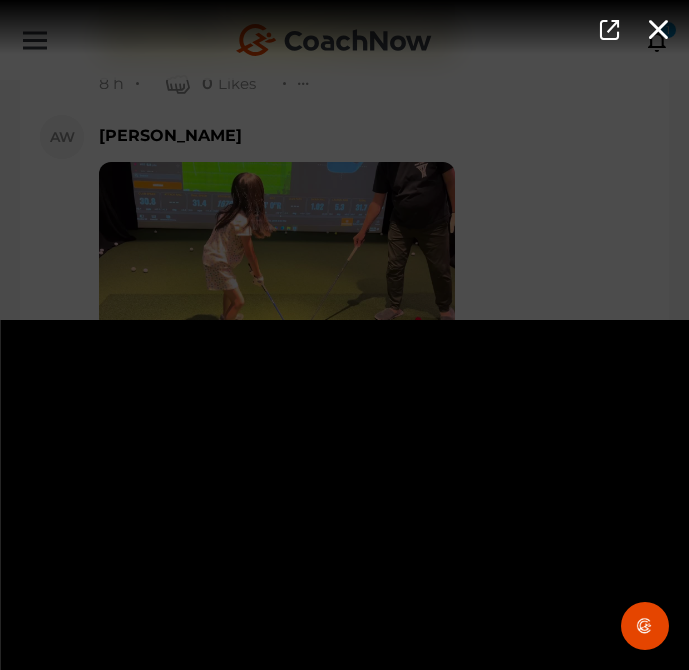 click on "Video Player is loading. Play Video Pause Mute Current Time  0:05 / Duration  0:05 Loaded :  100.00% 0:05 0:05 Stream Type  LIVE Seek to live, currently playing live LIVE Remaining Time  - 0:00   Playback Rate 1x Chapters Chapters Descriptions descriptions off , selected Captions captions settings , opens captions settings dialog captions off , selected Audio Track Picture-in-Picture Non-Fullscreen This is a modal window. Beginning of dialog window. Escape will cancel and close the window. Text Color White Black [PERSON_NAME] Blue Yellow Magenta Cyan Transparency Opaque Semi-Transparent Background Color Black White [PERSON_NAME] Blue Yellow Magenta Cyan Transparency Opaque Semi-Transparent Transparent Window Color Black White [PERSON_NAME] Blue Yellow Magenta Cyan Transparency Transparent Semi-Transparent Opaque Font Size 50% 75% 100% 125% 150% 175% 200% 300% 400% Text Edge Style None Raised Depressed Uniform Dropshadow Font Family" at bounding box center (344, 335) 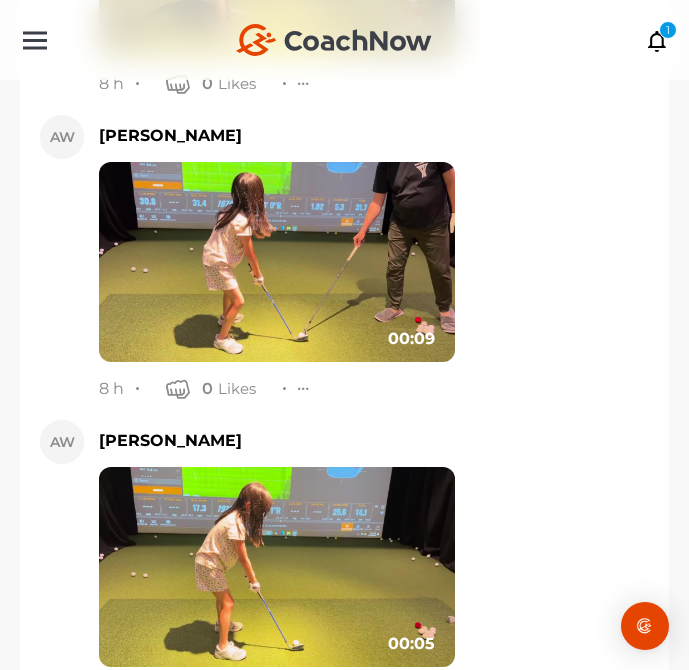 scroll, scrollTop: 7451, scrollLeft: 0, axis: vertical 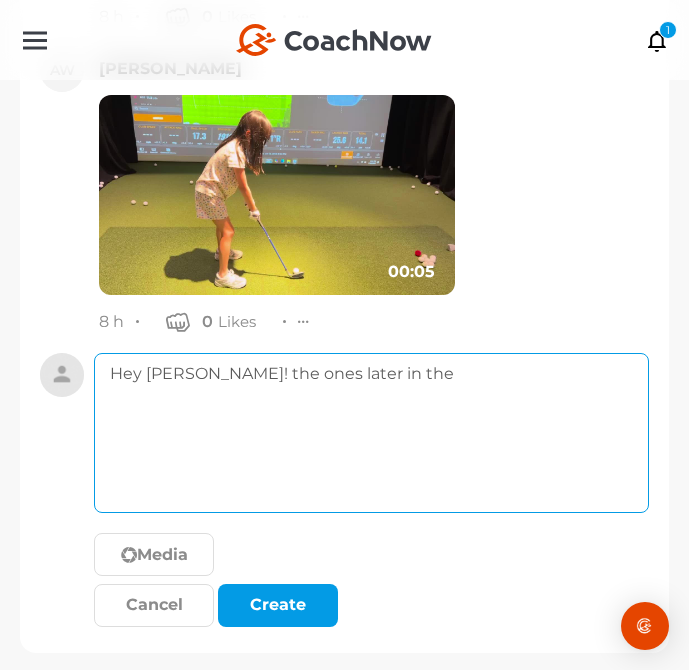 click on "Hey [PERSON_NAME]! the ones later in the" at bounding box center (371, 433) 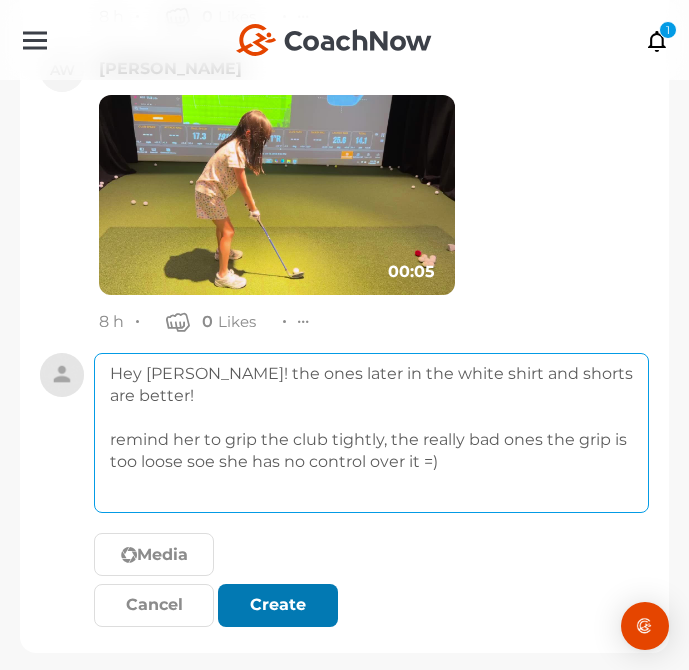 type on "Hey [PERSON_NAME]! the ones later in the white shirt and shorts are better!
remind her to grip the club tightly, the really bad ones the grip is too loose soe she has no control over it =)" 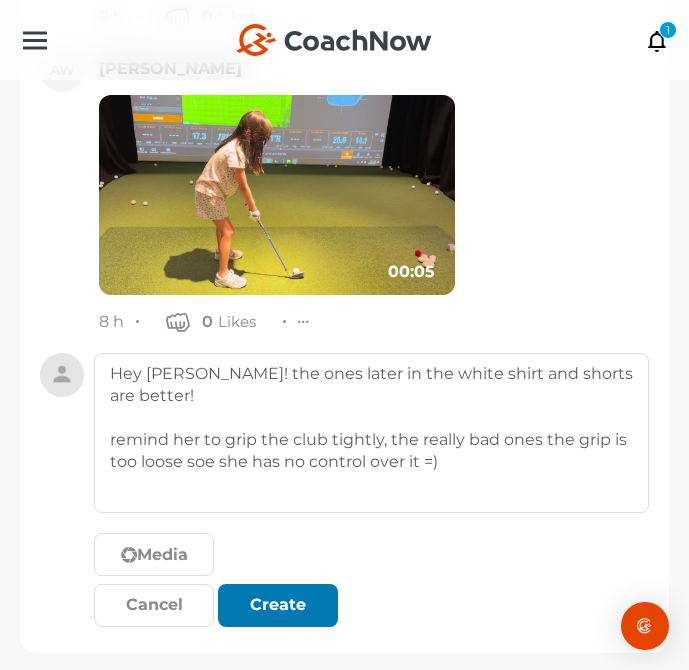 click on "Create" at bounding box center [278, 605] 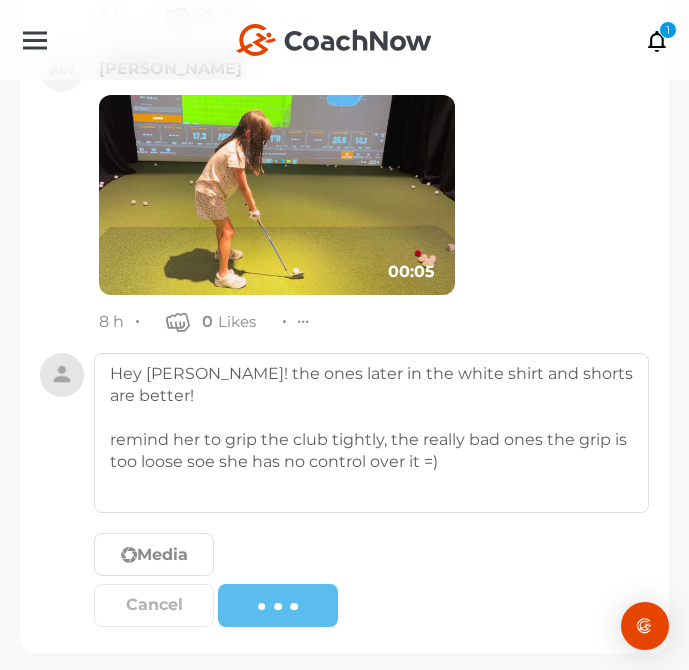 type 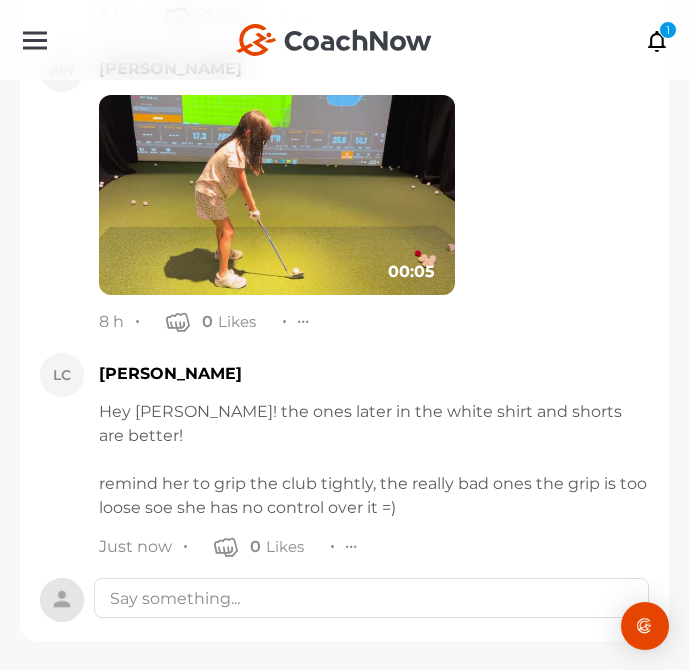 scroll, scrollTop: 7416, scrollLeft: 0, axis: vertical 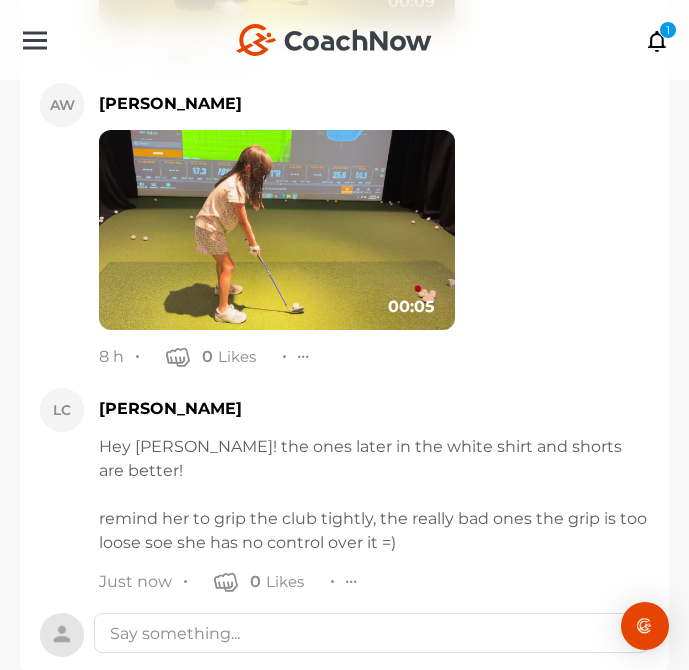 click at bounding box center (352, 581) 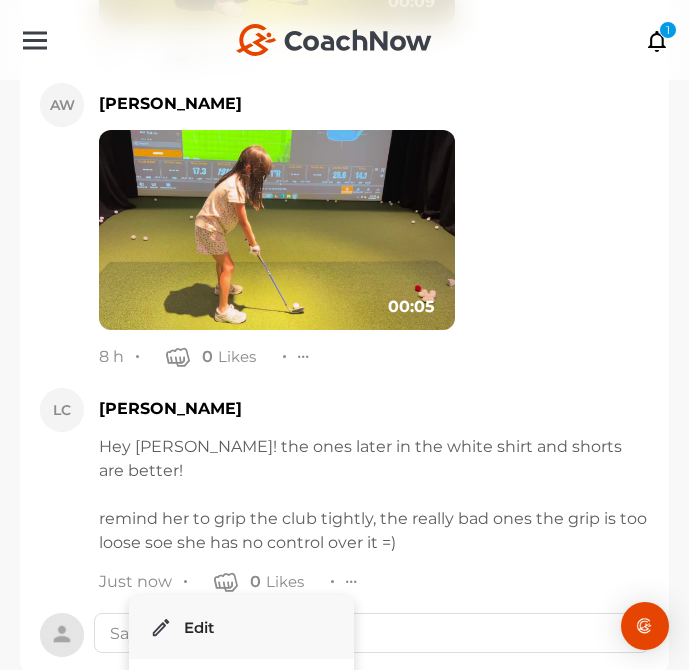 click on "Edit" at bounding box center (241, 627) 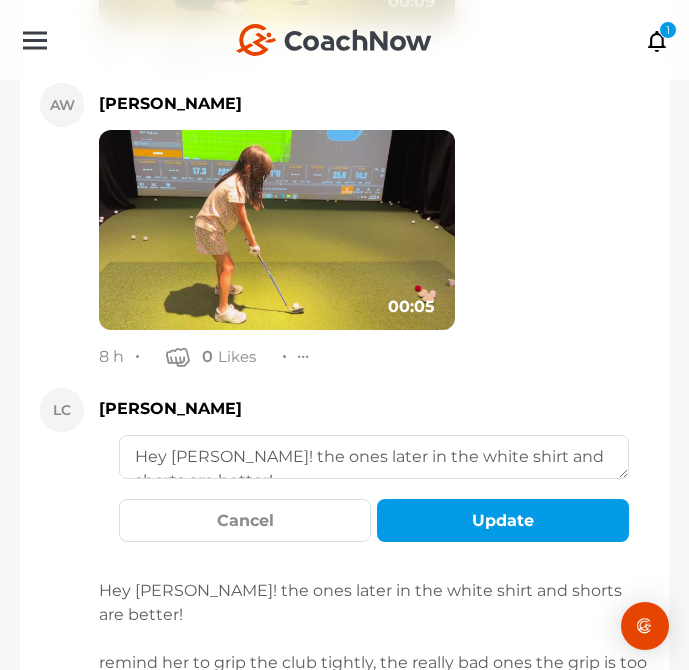 scroll, scrollTop: 95, scrollLeft: 0, axis: vertical 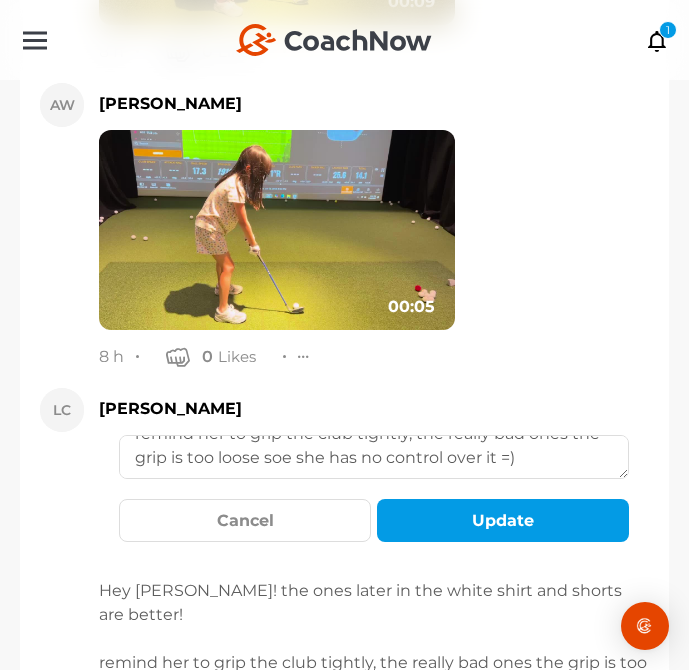 click on "Hey [PERSON_NAME]! the ones later in the white shirt and shorts are better!
remind her to grip the club tightly, the really bad ones the grip is too loose soe she has no control over it =)" at bounding box center (374, 457) 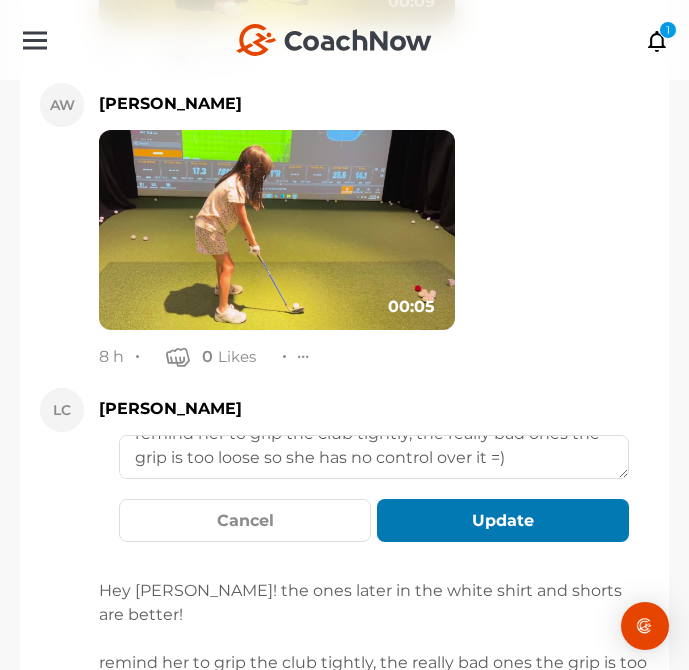 type on "Hey [PERSON_NAME]! the ones later in the white shirt and shorts are better!
remind her to grip the club tightly, the really bad ones the grip is too loose so she has no control over it =)" 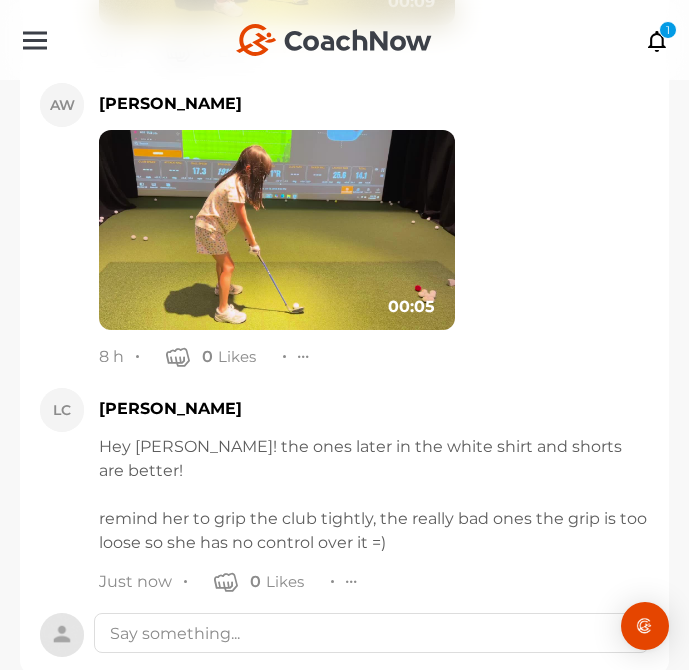 click at bounding box center [352, 581] 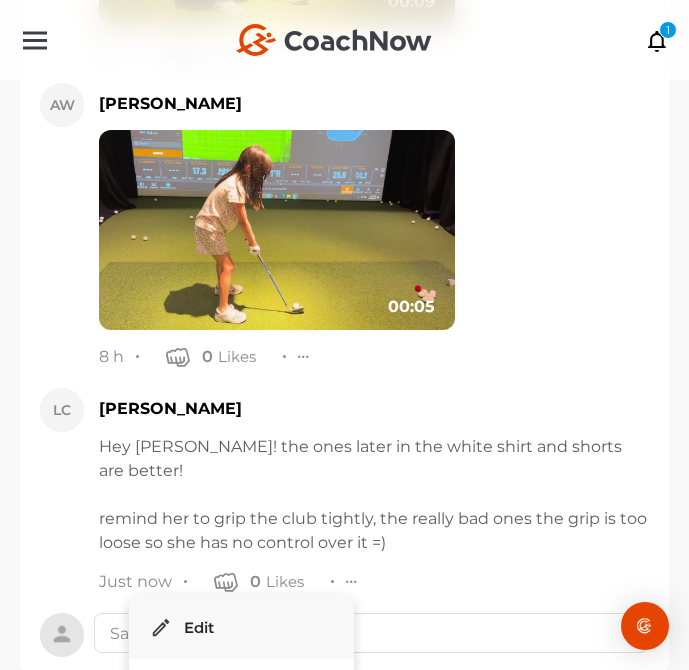 click on "Edit" at bounding box center (241, 627) 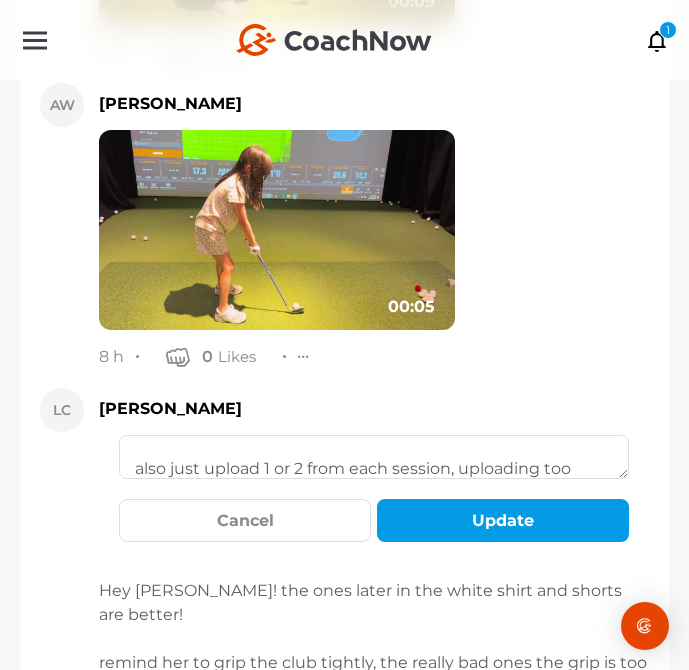 scroll, scrollTop: 156, scrollLeft: 0, axis: vertical 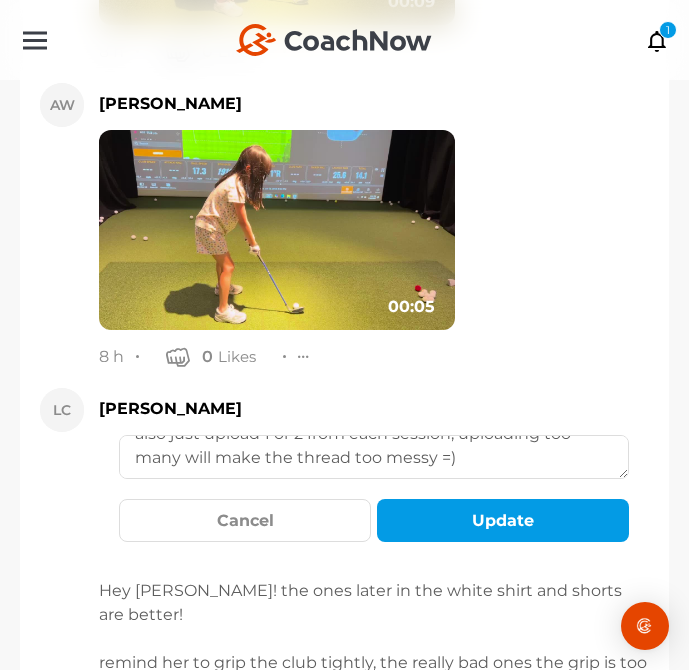 drag, startPoint x: 457, startPoint y: 448, endPoint x: 431, endPoint y: 442, distance: 26.683329 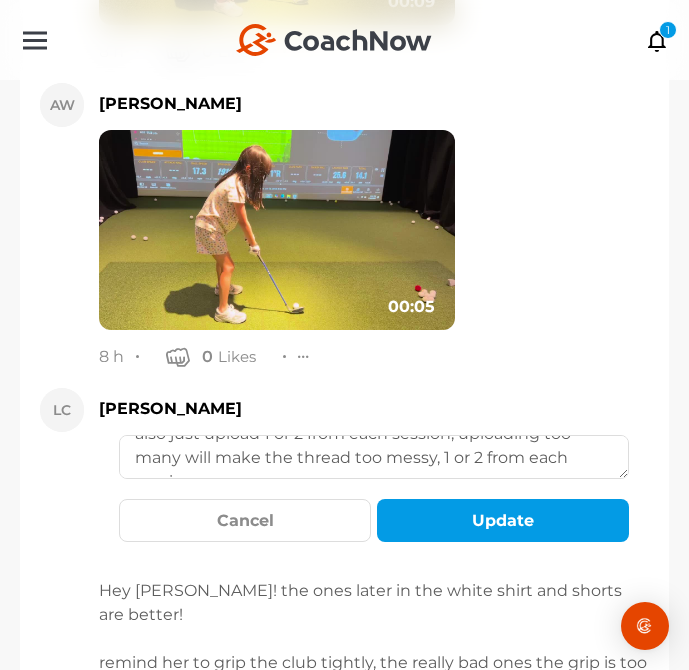 scroll, scrollTop: 180, scrollLeft: 0, axis: vertical 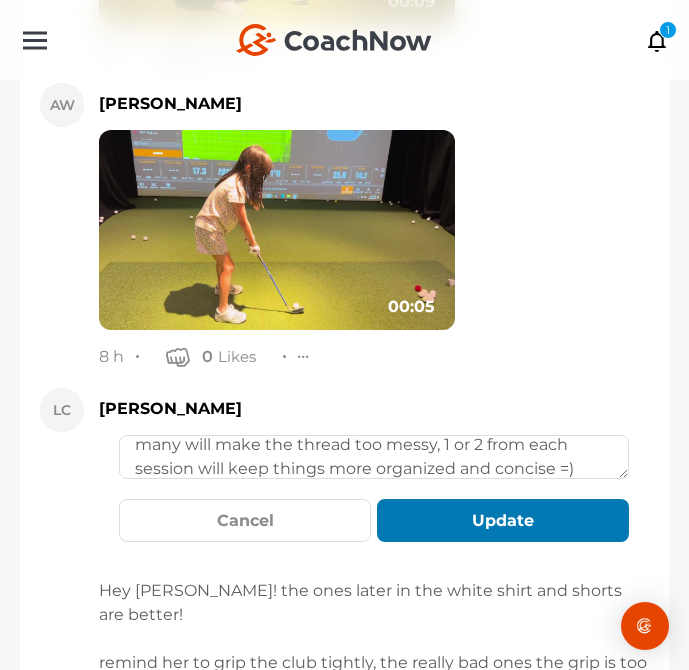 type on "Hey [PERSON_NAME]! the ones later in the white shirt and shorts are better!
remind her to grip the club tightly, the really bad ones the grip is too loose so she has no control over it =)
also just upload 1 or 2 from each session, uploading too many will make the thread too messy, 1 or 2 from each session will keep things more organized and concise =)" 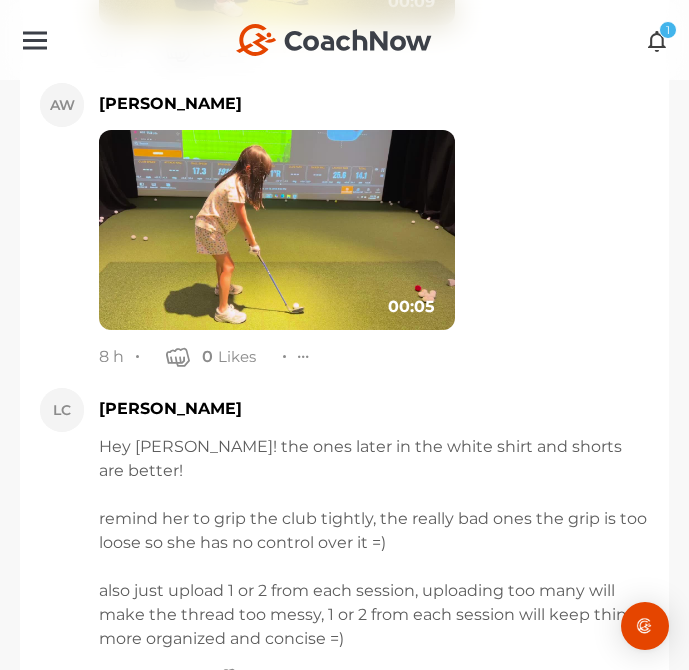 click at bounding box center [657, 40] 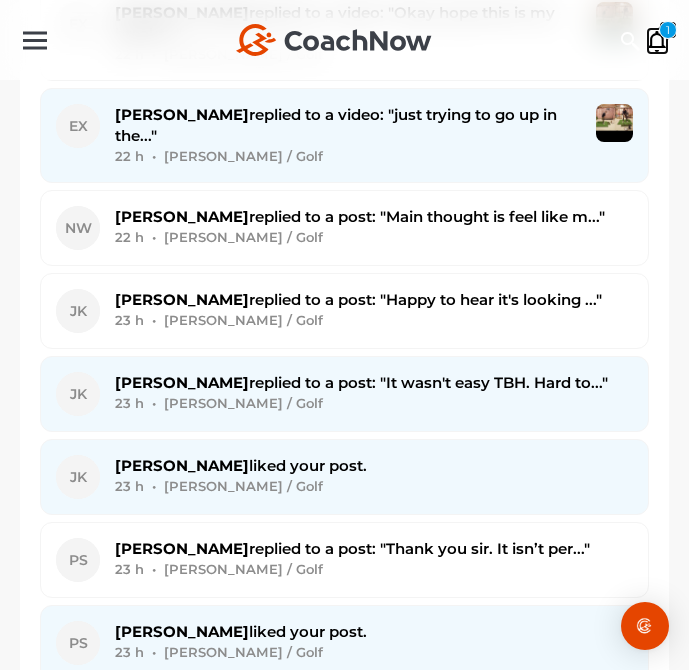 scroll, scrollTop: 0, scrollLeft: 0, axis: both 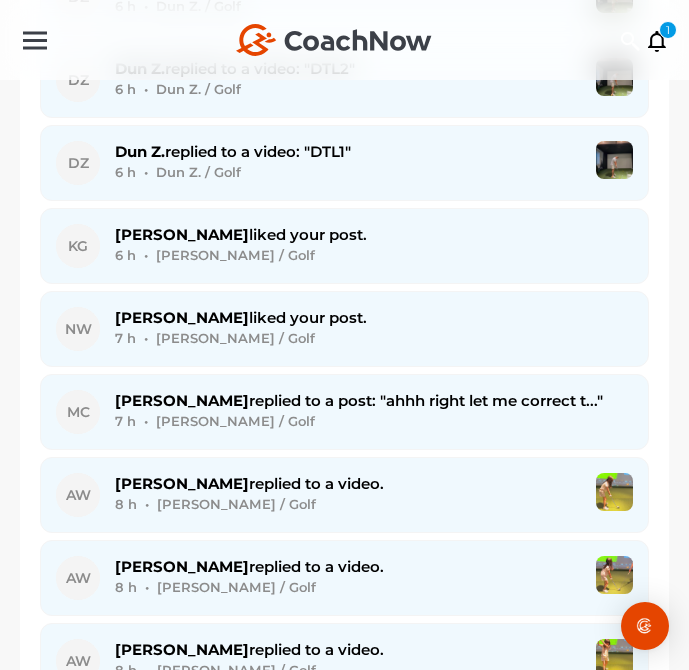 click on "MC
[PERSON_NAME]  replied to a post: "ahhh right let me correct t..."
7 h  •  [PERSON_NAME] / Golf" at bounding box center (344, 412) 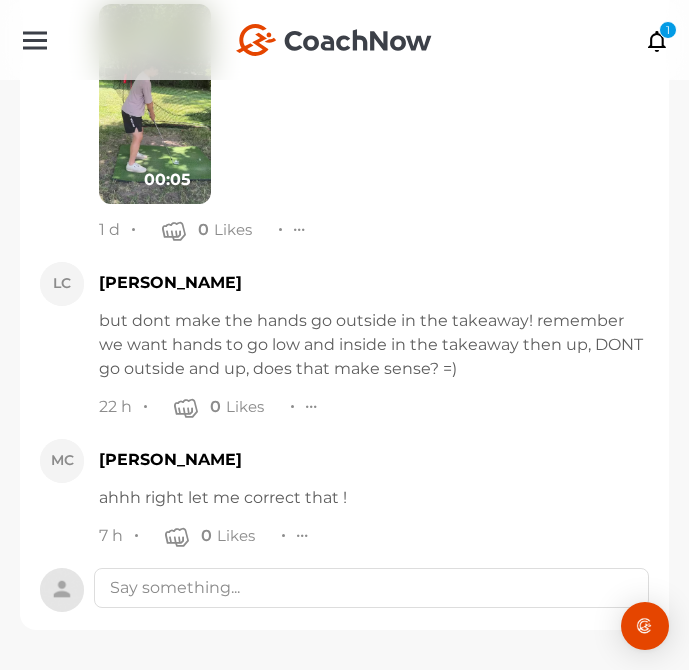scroll, scrollTop: 2172, scrollLeft: 0, axis: vertical 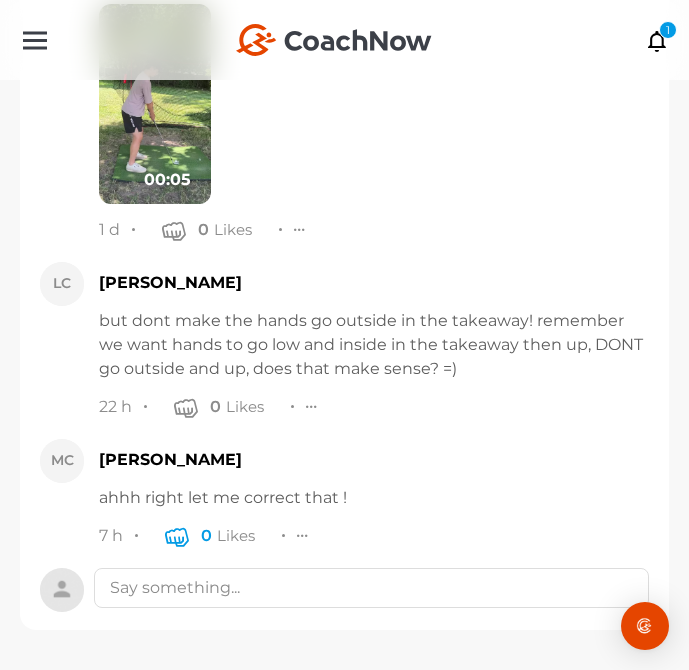 click at bounding box center [177, 536] 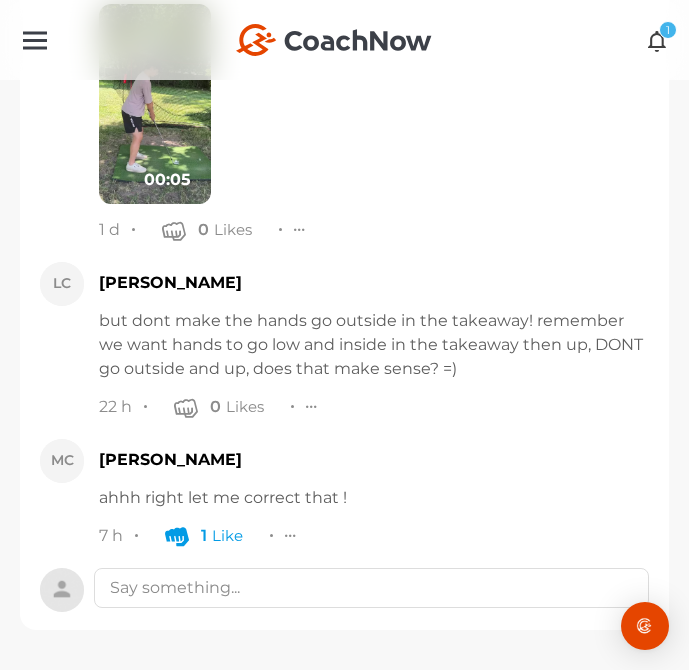 click on "1" at bounding box center (668, 30) 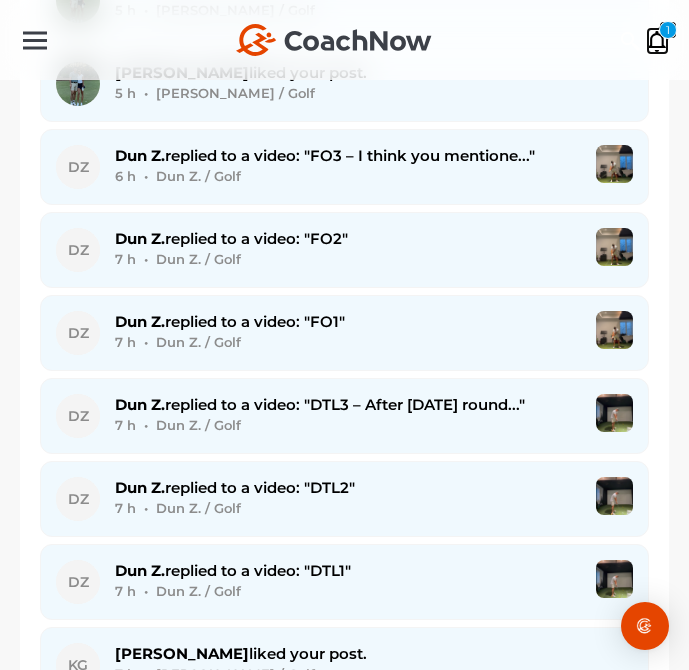 scroll, scrollTop: 1694, scrollLeft: 0, axis: vertical 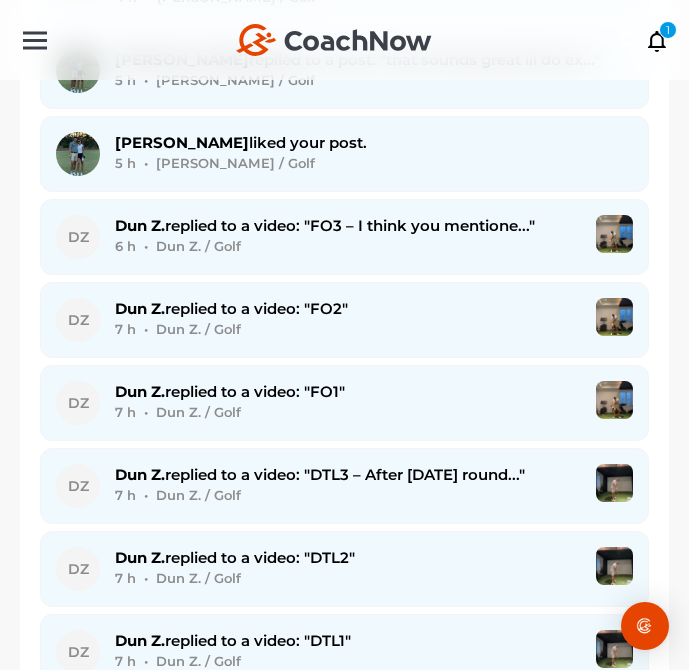 click on "6 h  •  Dun Z. / Golf" at bounding box center [348, 246] 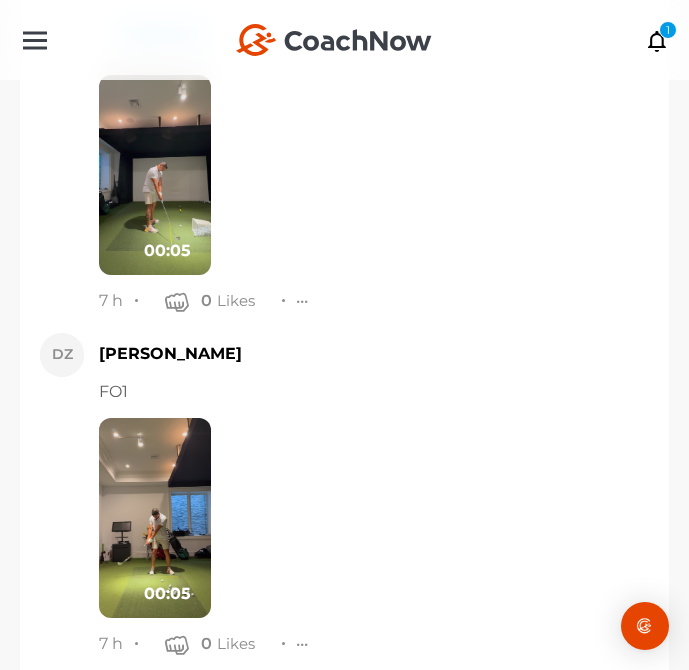 scroll, scrollTop: 3660, scrollLeft: 0, axis: vertical 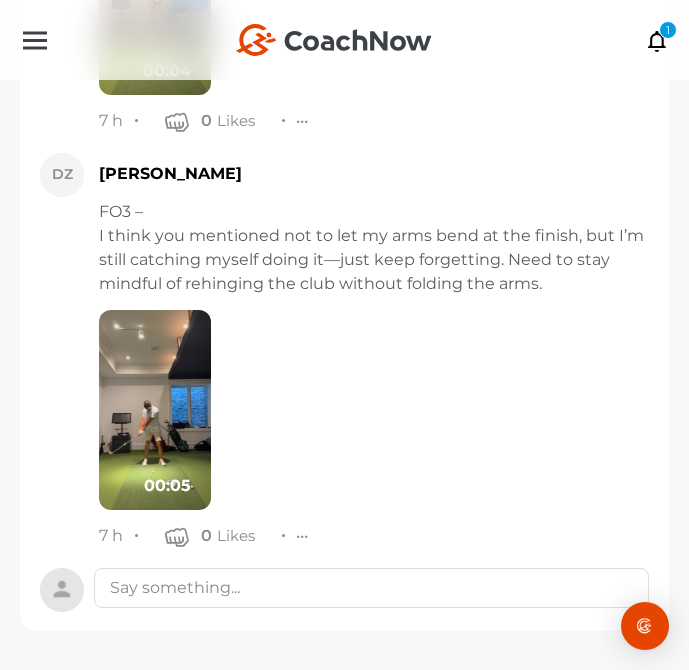 click at bounding box center (155, 410) 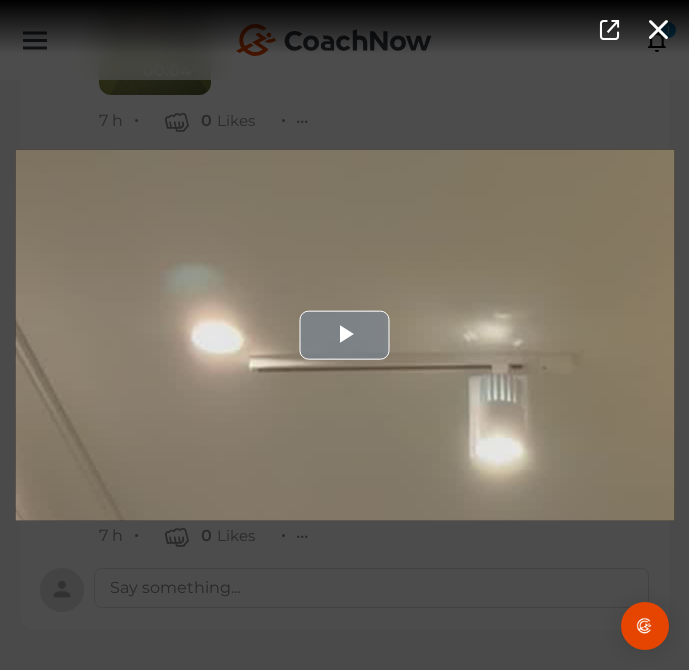 click at bounding box center [344, 335] 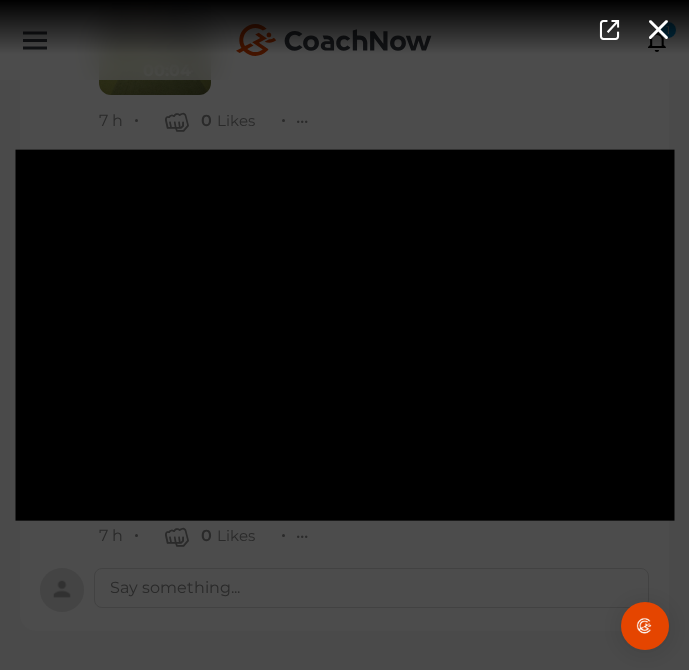 click on "Video Player is loading. Play Video Pause Mute Current Time  0:03 / Duration  0:04 Loaded :  100.00% 0:01 0:04 Stream Type  LIVE Seek to live, currently playing live LIVE Remaining Time  - 0:01   Playback Rate 1x Chapters Chapters Descriptions descriptions off , selected Captions captions settings , opens captions settings dialog captions off , selected Audio Track Picture-in-Picture Fullscreen This is a modal window. Beginning of dialog window. Escape will cancel and close the window. Text Color White Black [PERSON_NAME] Blue Yellow Magenta Cyan Transparency Opaque Semi-Transparent Background Color Black White [PERSON_NAME] Blue Yellow Magenta Cyan Transparency Opaque Semi-Transparent Transparent Window Color Black White [PERSON_NAME] Blue Yellow Magenta Cyan Transparency Transparent Semi-Transparent Opaque Font Size 50% 75% 100% 125% 150% 175% 200% 300% 400% Text Edge Style None Raised Depressed Uniform Dropshadow Font Family Casual" at bounding box center [344, 335] 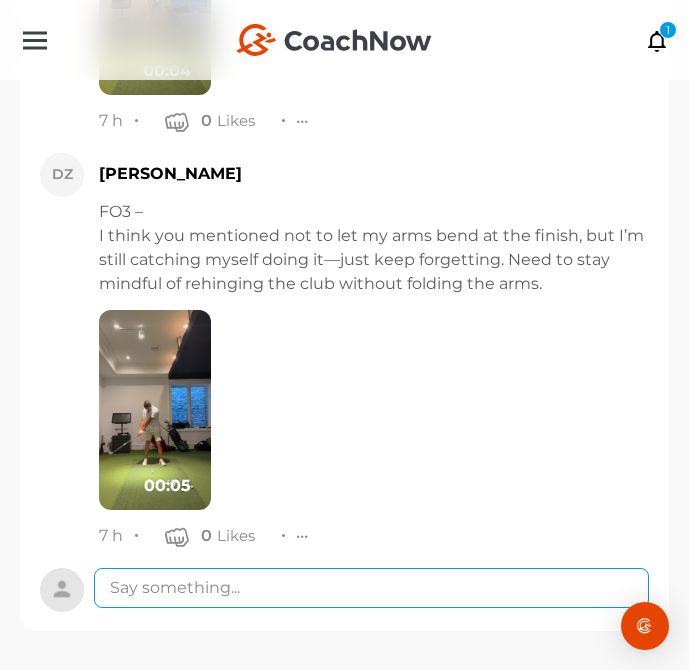 click at bounding box center (371, 588) 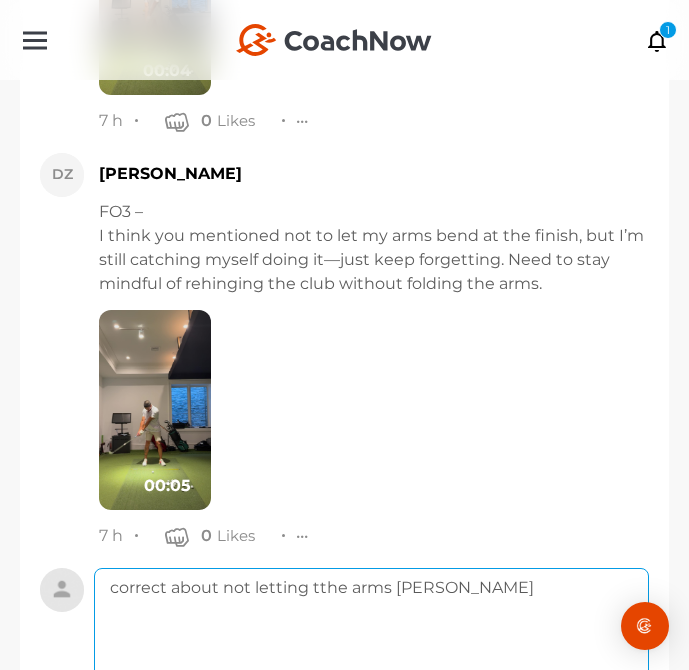 click on "correct about not letting tthe arms [PERSON_NAME]" at bounding box center [371, 648] 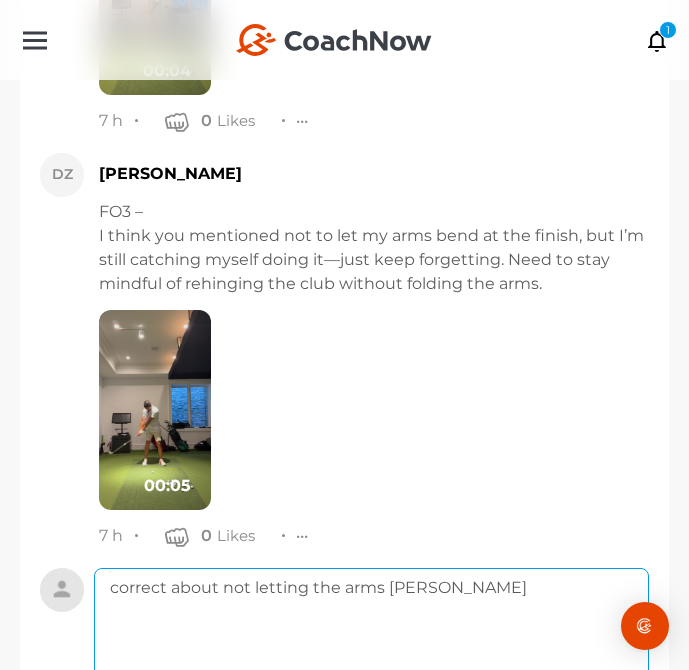 click on "correct about not letting the arms [PERSON_NAME]" at bounding box center [371, 648] 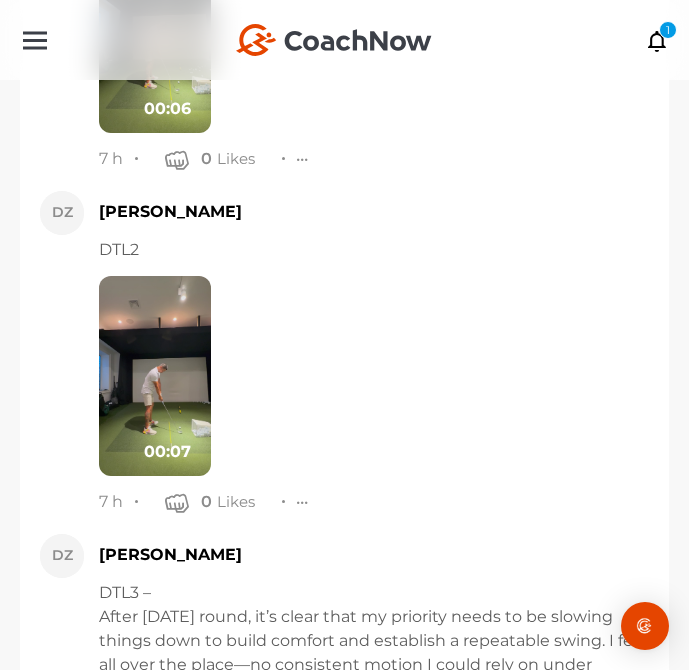 scroll, scrollTop: 2339, scrollLeft: 0, axis: vertical 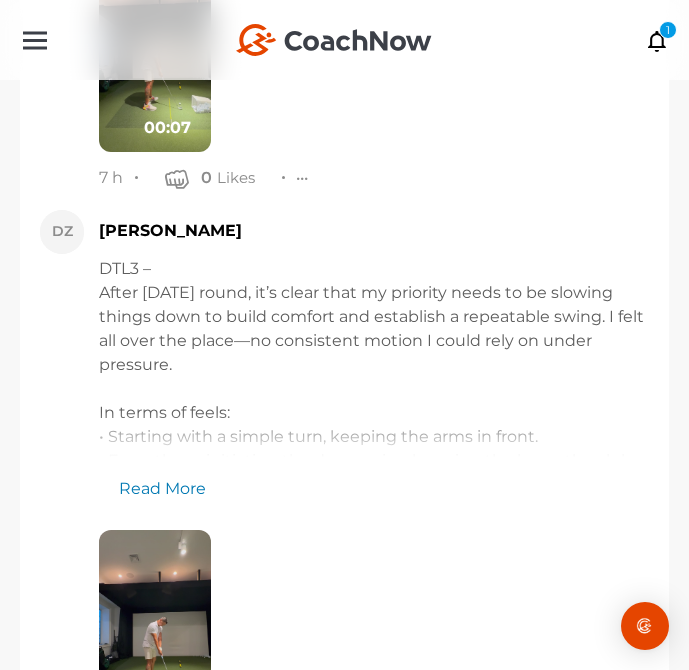 click on "Read More" at bounding box center [152, 479] 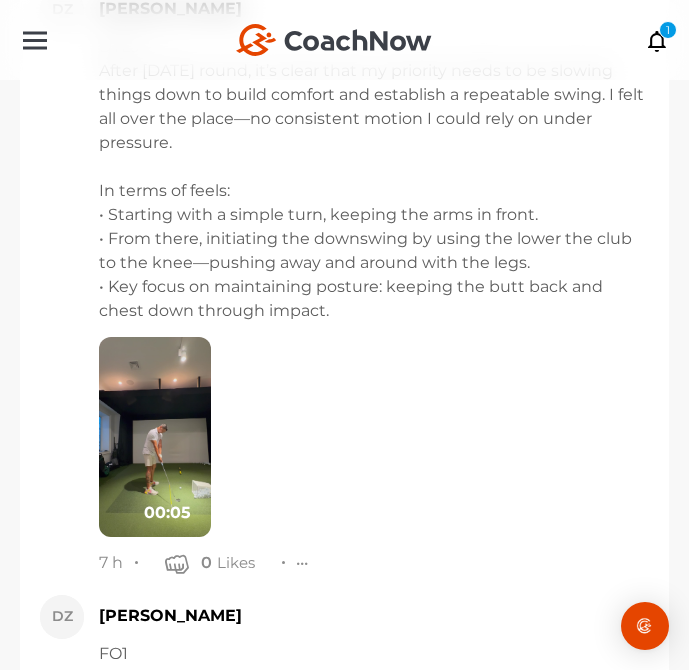 scroll, scrollTop: 2577, scrollLeft: 0, axis: vertical 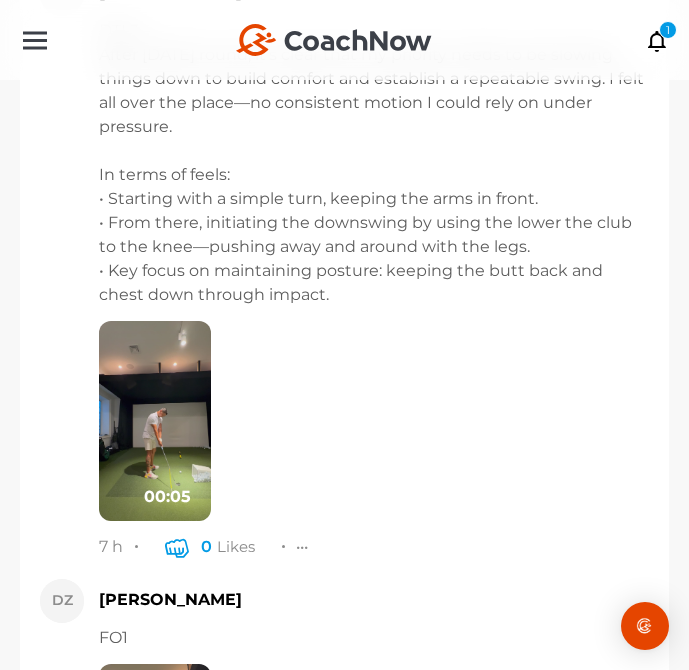 click at bounding box center (177, 547) 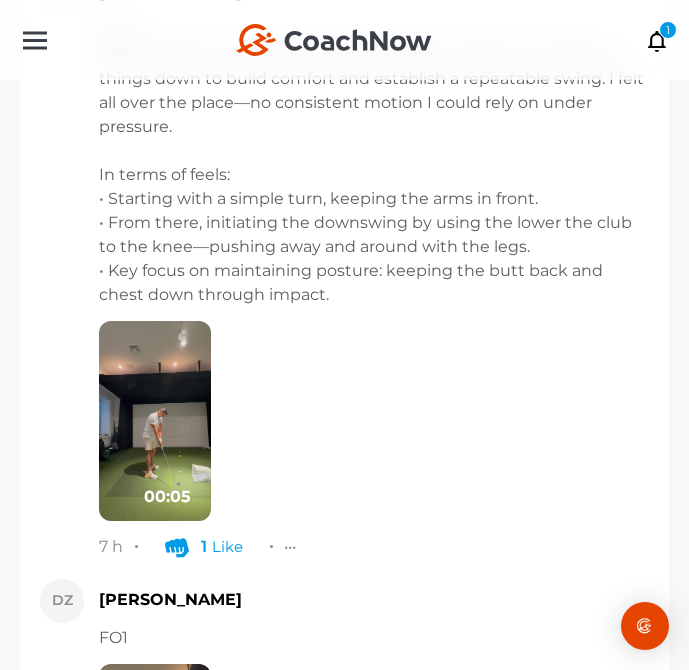 click at bounding box center (155, 421) 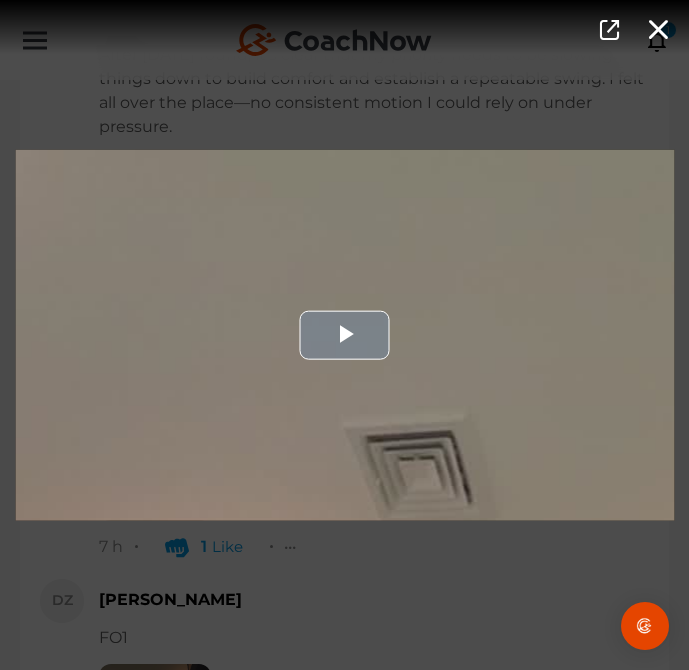 click at bounding box center (344, 335) 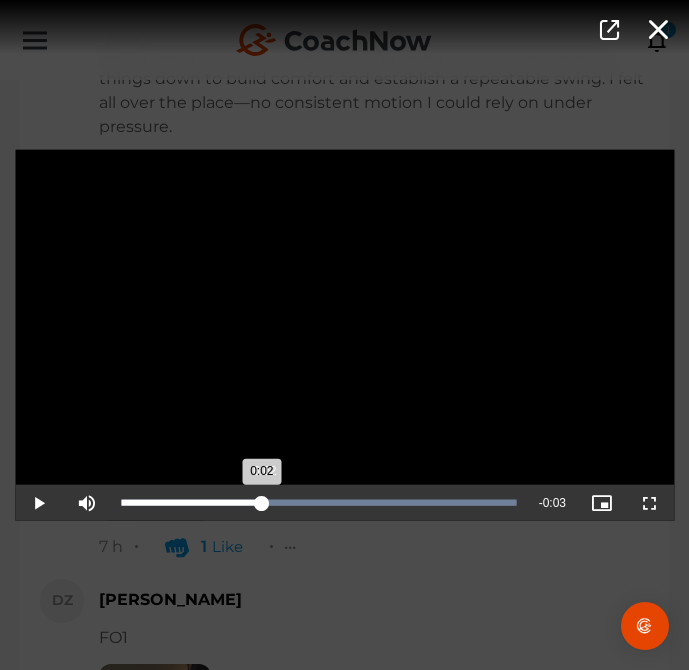 drag, startPoint x: 212, startPoint y: 499, endPoint x: 264, endPoint y: 494, distance: 52.23983 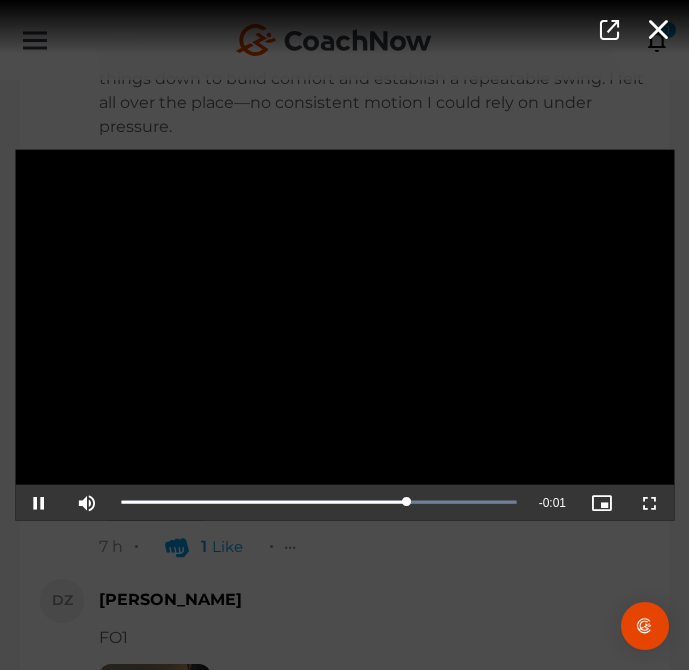 click on "Video Player is loading. Play Video Pause Mute Current Time  0:04 / Duration  0:05 Loaded :  100.00% 0:02 0:04 Stream Type  LIVE Seek to live, currently playing live LIVE Remaining Time  - 0:01   Playback Rate 1x Chapters Chapters Descriptions descriptions off , selected Captions captions settings , opens captions settings dialog captions off , selected Audio Track Picture-in-Picture Fullscreen This is a modal window. Beginning of dialog window. Escape will cancel and close the window. Text Color White Black [PERSON_NAME] Blue Yellow Magenta Cyan Transparency Opaque Semi-Transparent Background Color Black White [PERSON_NAME] Blue Yellow Magenta Cyan Transparency Opaque Semi-Transparent Transparent Window Color Black White [PERSON_NAME] Blue Yellow Magenta Cyan Transparency Transparent Semi-Transparent Opaque Font Size 50% 75% 100% 125% 150% 175% 200% 300% 400% Text Edge Style None Raised Depressed Uniform Dropshadow Font Family Casual" at bounding box center (344, 335) 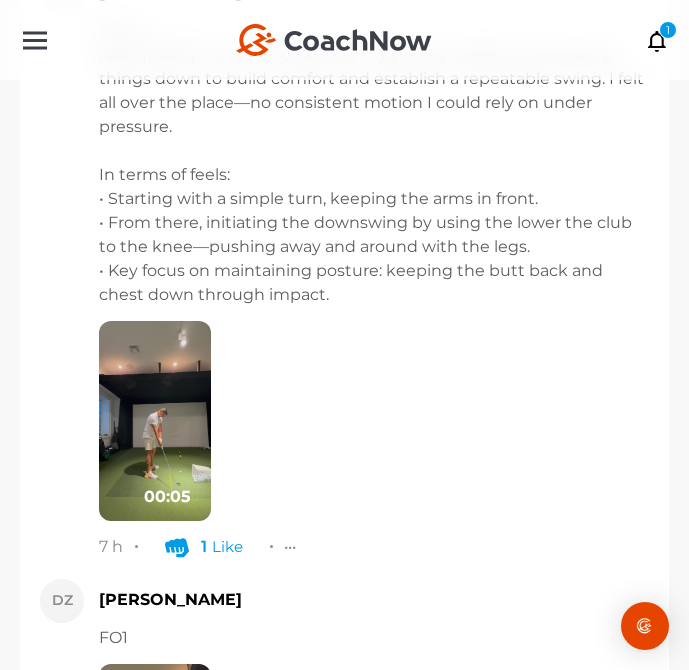 drag, startPoint x: 297, startPoint y: 301, endPoint x: 92, endPoint y: 176, distance: 240.10414 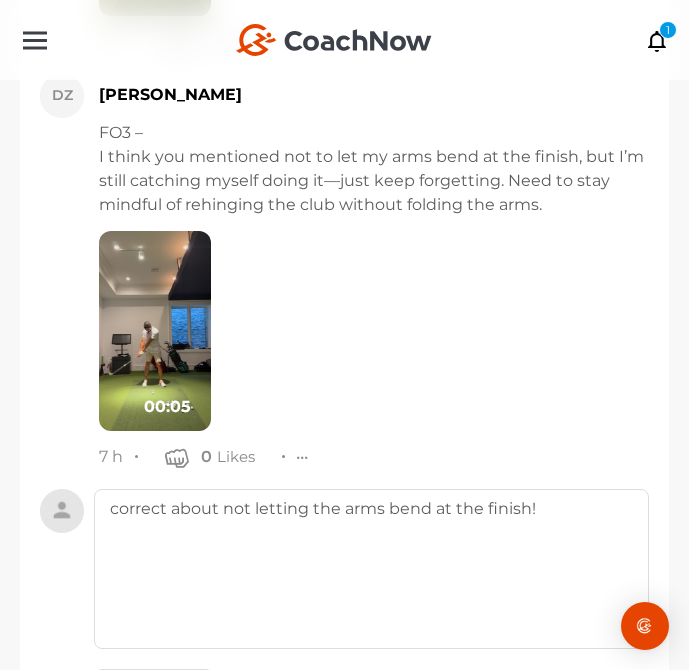 scroll, scrollTop: 3926, scrollLeft: 0, axis: vertical 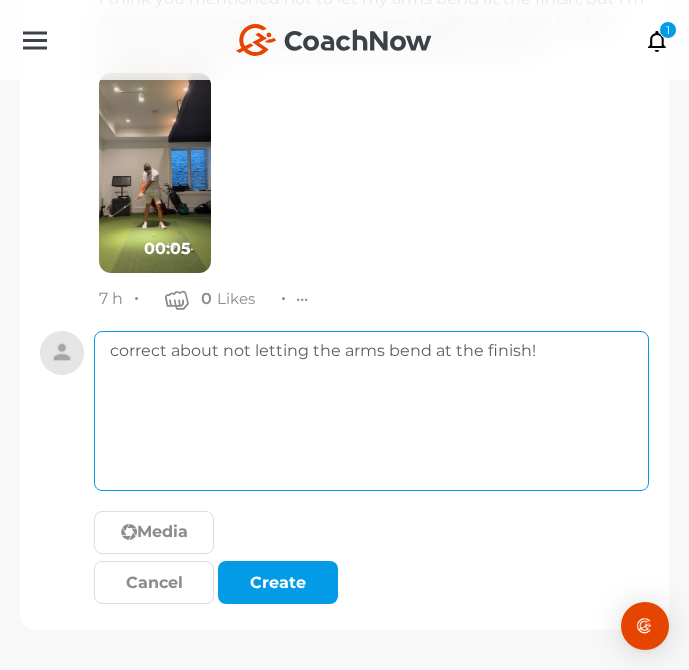 click on "correct about not letting the arms bend at the finish!" at bounding box center (371, 411) 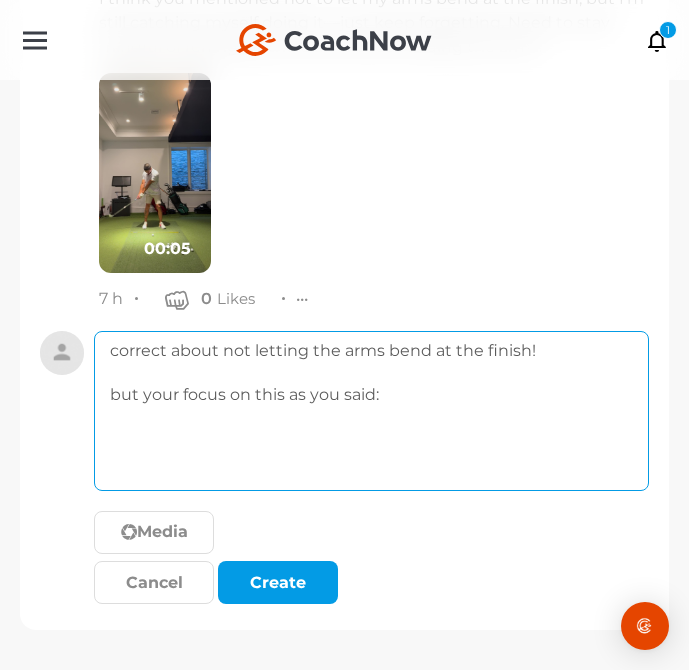paste on "In terms of feels:
• Starting with a simple turn, keeping the arms in front.
• From there, initiating the downswing by using the lower the club to the knee—pushing away and around with the legs.
• Key focus on maintaining posture: keeping the butt back and chest down through impact." 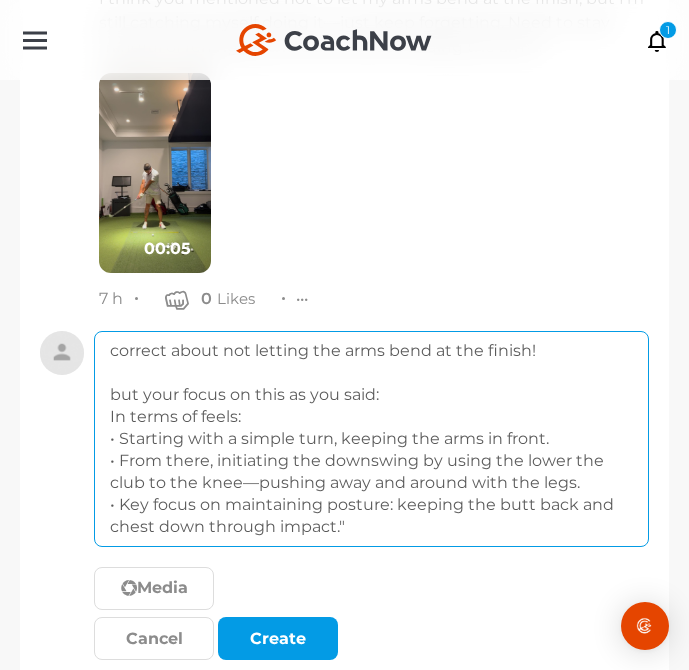 click on "correct about not letting the arms bend at the finish!
but your focus on this as you said:
In terms of feels:
• Starting with a simple turn, keeping the arms in front.
• From there, initiating the downswing by using the lower the club to the knee—pushing away and around with the legs.
• Key focus on maintaining posture: keeping the butt back and chest down through impact."" at bounding box center [371, 439] 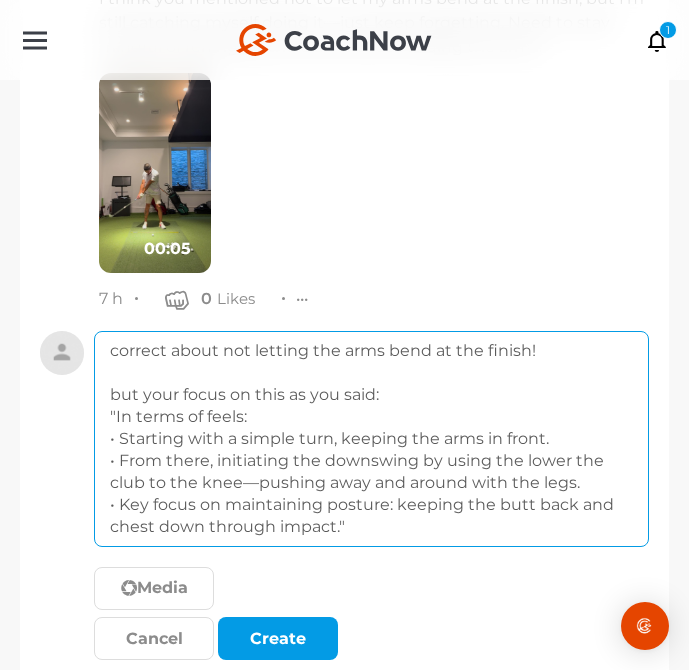 click on "correct about not letting the arms bend at the finish!
but your focus on this as you said:
"In terms of feels:
• Starting with a simple turn, keeping the arms in front.
• From there, initiating the downswing by using the lower the club to the knee—pushing away and around with the legs.
• Key focus on maintaining posture: keeping the butt back and chest down through impact."" at bounding box center (371, 439) 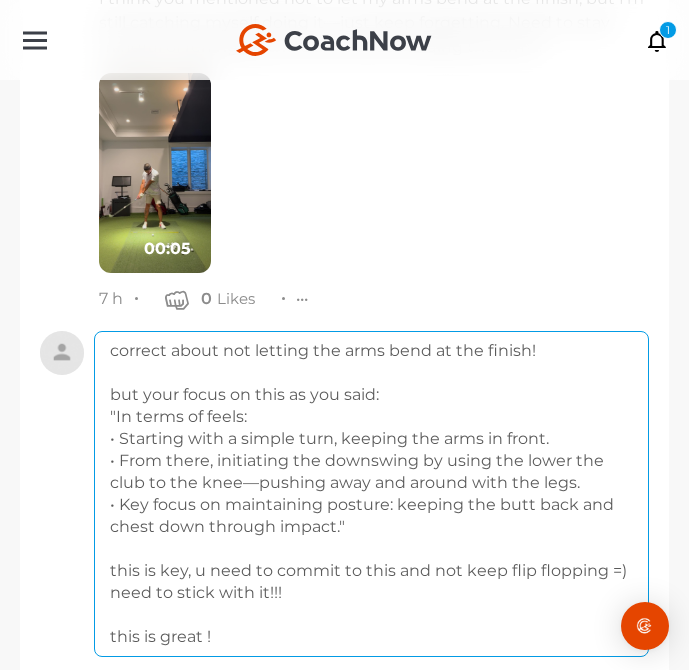 scroll, scrollTop: 3484, scrollLeft: 0, axis: vertical 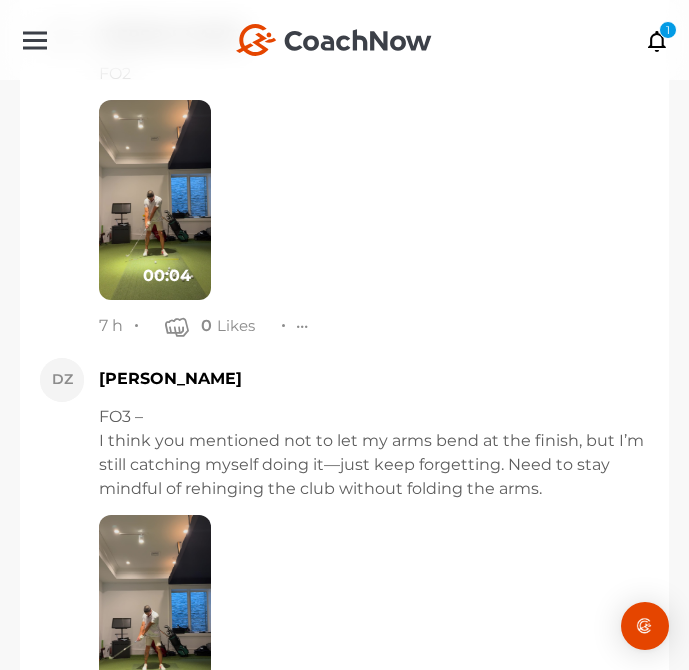 click at bounding box center [155, 200] 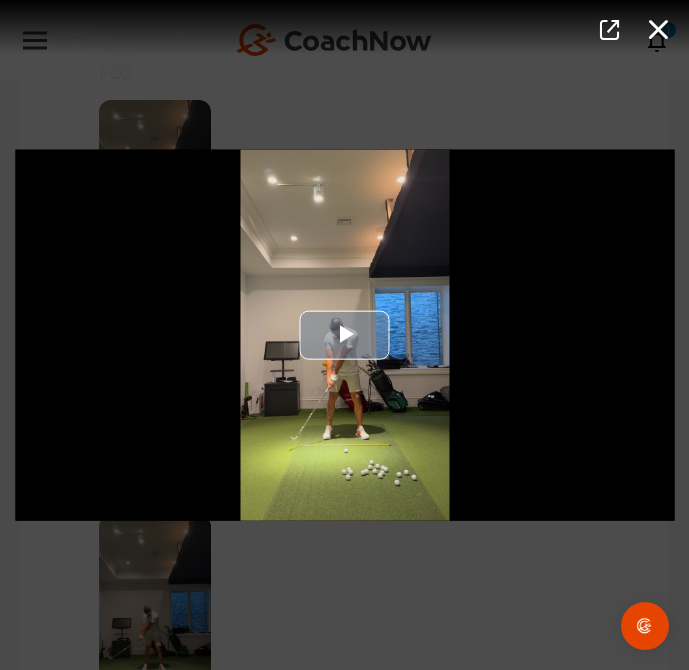 click at bounding box center (344, 335) 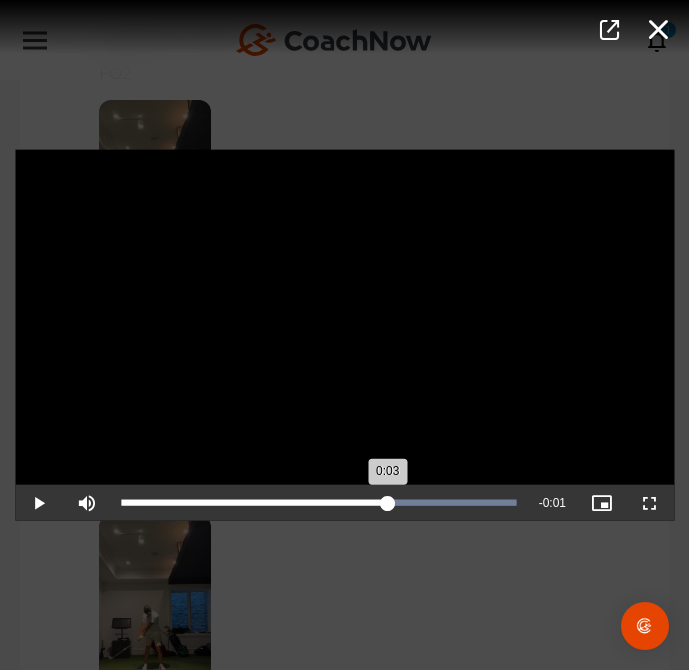 drag, startPoint x: 301, startPoint y: 498, endPoint x: 388, endPoint y: 505, distance: 87.28116 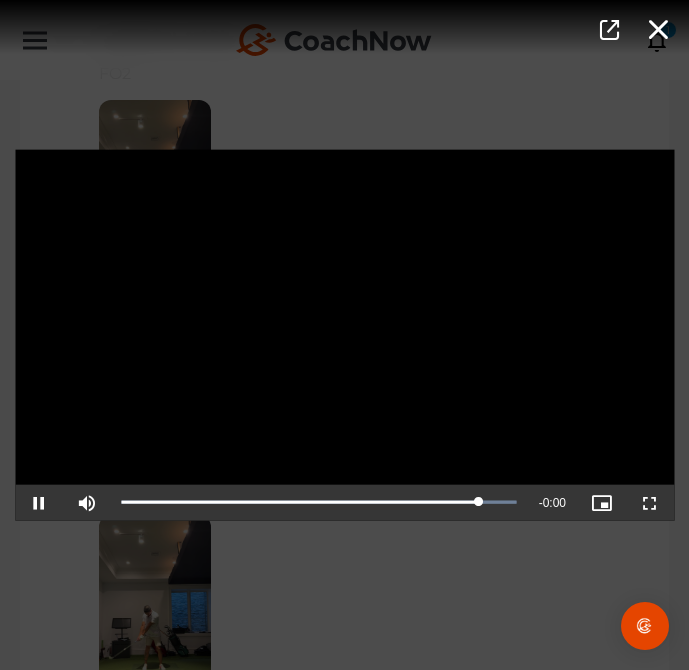click on "Video Player is loading. Play Video Pause Mute Current Time  0:04 / Duration  0:04 Loaded :  100.00% 0:03 0:04 Stream Type  LIVE Seek to live, currently playing live LIVE Remaining Time  - 0:00   Playback Rate 1x Chapters Chapters Descriptions descriptions off , selected Captions captions settings , opens captions settings dialog captions off , selected Audio Track Picture-in-Picture Fullscreen This is a modal window. Beginning of dialog window. Escape will cancel and close the window. Text Color White Black [PERSON_NAME] Blue Yellow Magenta Cyan Transparency Opaque Semi-Transparent Background Color Black White [PERSON_NAME] Blue Yellow Magenta Cyan Transparency Opaque Semi-Transparent Transparent Window Color Black White [PERSON_NAME] Blue Yellow Magenta Cyan Transparency Transparent Semi-Transparent Opaque Font Size 50% 75% 100% 125% 150% 175% 200% 300% 400% Text Edge Style None Raised Depressed Uniform Dropshadow Font Family Casual" at bounding box center [344, 335] 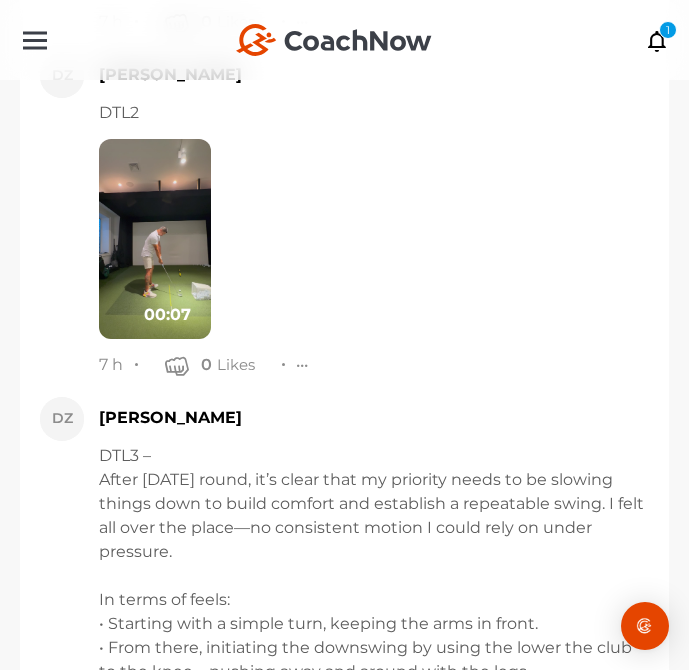 scroll, scrollTop: 2059, scrollLeft: 0, axis: vertical 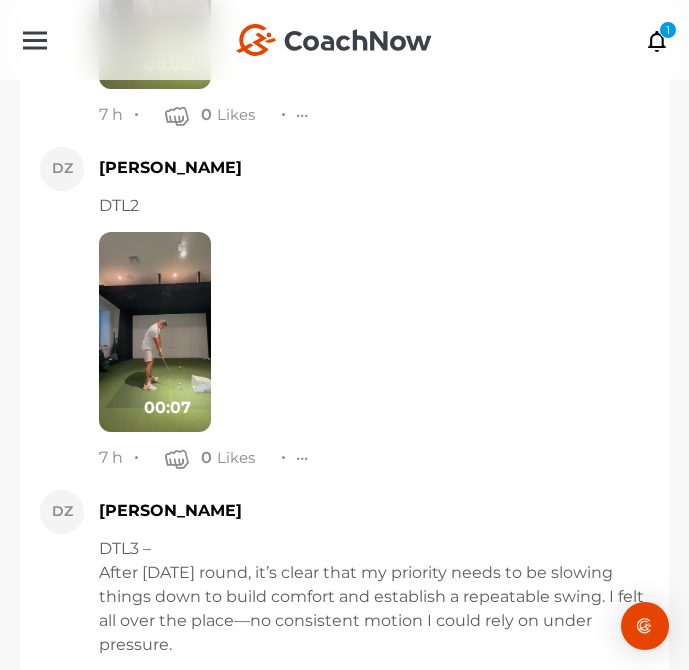 click at bounding box center (155, 332) 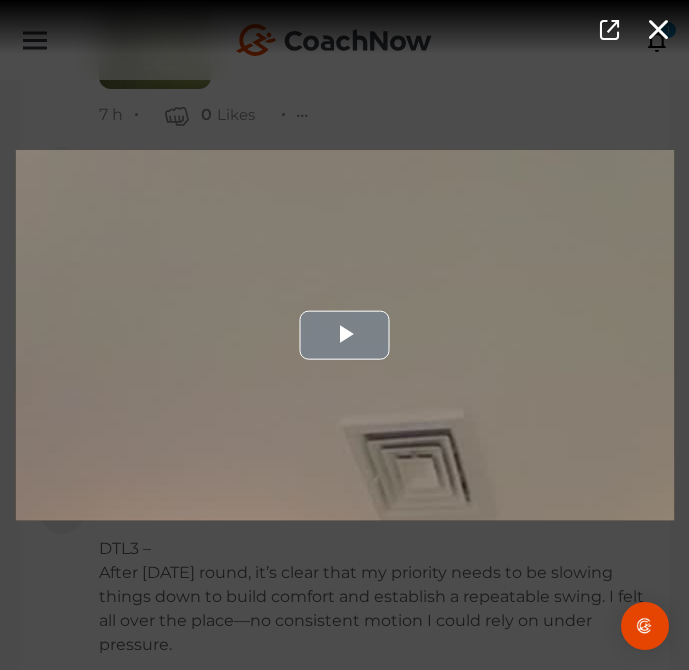 click at bounding box center [344, 335] 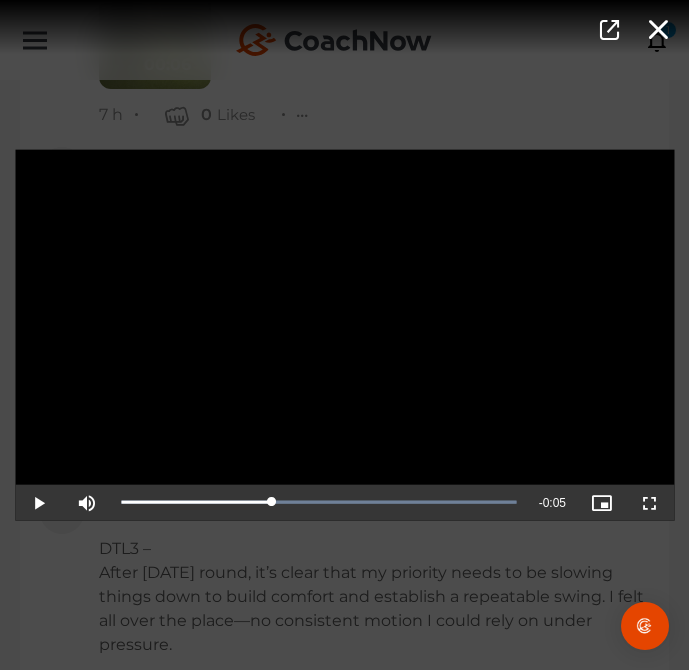 drag, startPoint x: 366, startPoint y: 505, endPoint x: 269, endPoint y: 521, distance: 98.31073 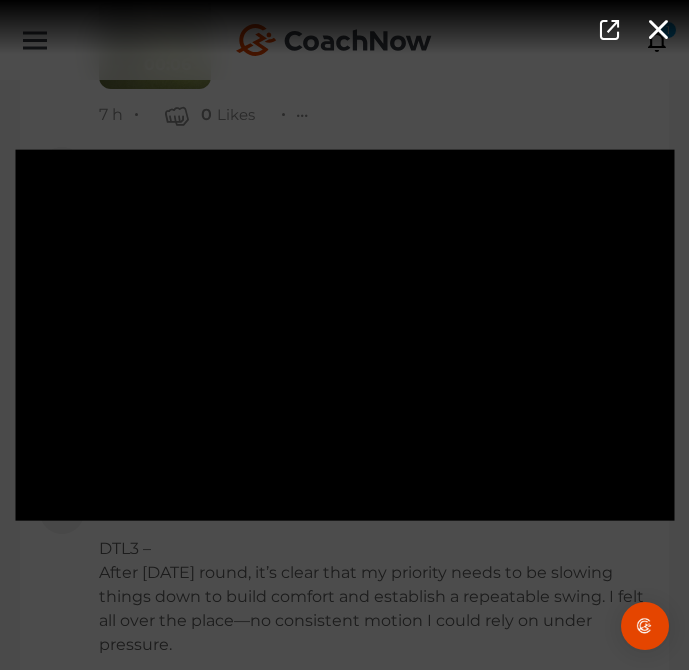click on "Video Player is loading. Play Video Pause Mute Current Time  0:04 / Duration  0:07 Loaded :  100.00% 0:02 0:05 Stream Type  LIVE Seek to live, currently playing live LIVE Remaining Time  - 0:03   Playback Rate 1x Chapters Chapters Descriptions descriptions off , selected Captions captions settings , opens captions settings dialog captions off , selected Audio Track Picture-in-Picture Fullscreen This is a modal window. Beginning of dialog window. Escape will cancel and close the window. Text Color White Black [PERSON_NAME] Blue Yellow Magenta Cyan Transparency Opaque Semi-Transparent Background Color Black White [PERSON_NAME] Blue Yellow Magenta Cyan Transparency Opaque Semi-Transparent Transparent Window Color Black White [PERSON_NAME] Blue Yellow Magenta Cyan Transparency Transparent Semi-Transparent Opaque Font Size 50% 75% 100% 125% 150% 175% 200% 300% 400% Text Edge Style None Raised Depressed Uniform Dropshadow Font Family Casual" at bounding box center (344, 335) 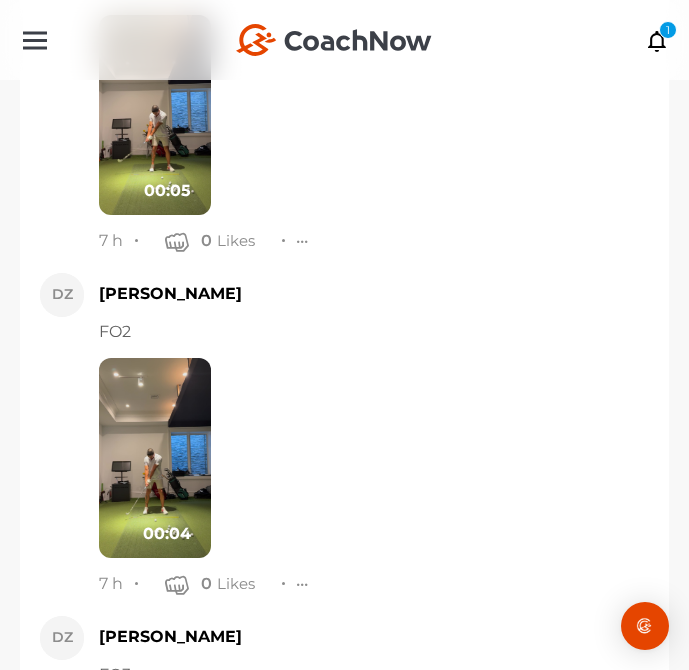 scroll, scrollTop: 4092, scrollLeft: 0, axis: vertical 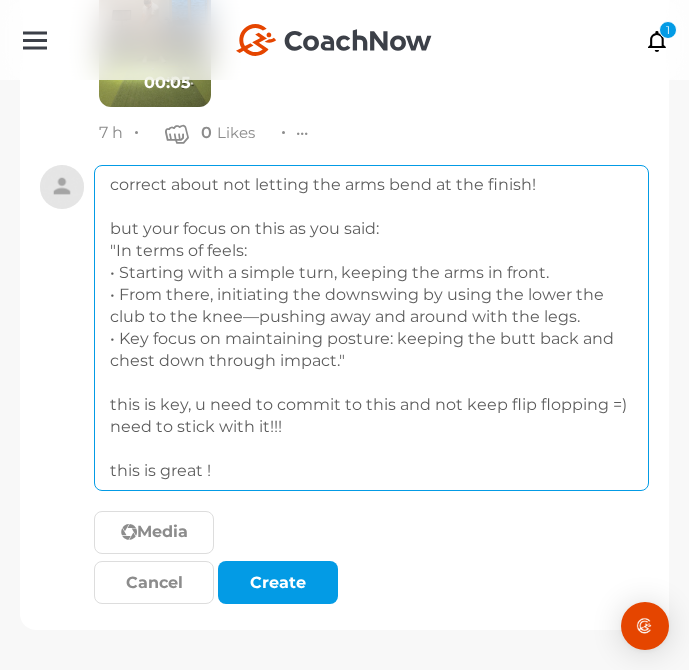 click on "correct about not letting the arms bend at the finish!
but your focus on this as you said:
"In terms of feels:
• Starting with a simple turn, keeping the arms in front.
• From there, initiating the downswing by using the lower the club to the knee—pushing away and around with the legs.
• Key focus on maintaining posture: keeping the butt back and chest down through impact."
this is key, u need to commit to this and not keep flip flopping =) need to stick with it!!!
this is great !" at bounding box center [371, 328] 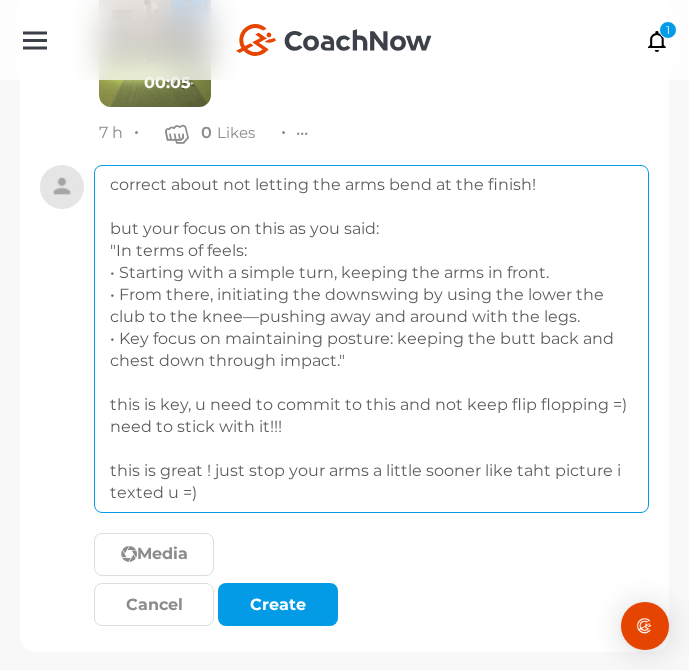 click on "correct about not letting the arms bend at the finish!
but your focus on this as you said:
"In terms of feels:
• Starting with a simple turn, keeping the arms in front.
• From there, initiating the downswing by using the lower the club to the knee—pushing away and around with the legs.
• Key focus on maintaining posture: keeping the butt back and chest down through impact."
this is key, u need to commit to this and not keep flip flopping =) need to stick with it!!!
this is great ! just stop your arms a little sooner like taht picture i texted u =)" at bounding box center (371, 339) 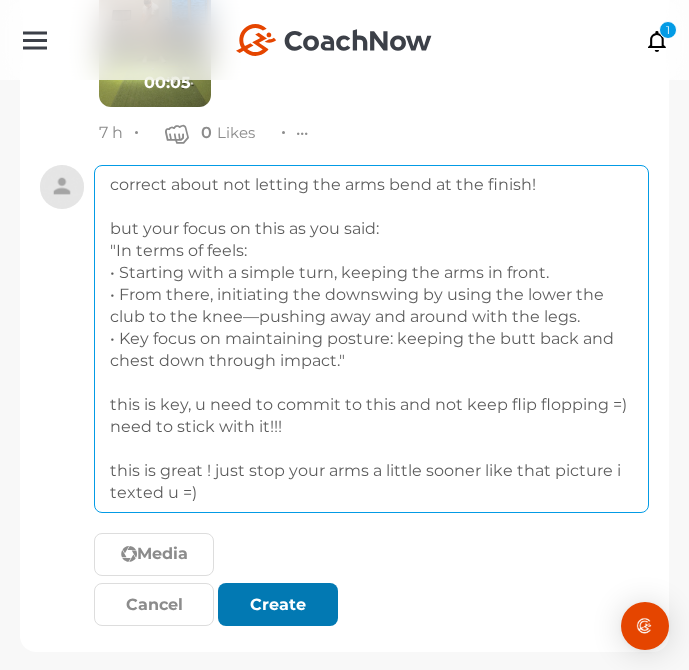 type on "correct about not letting the arms bend at the finish!
but your focus on this as you said:
"In terms of feels:
• Starting with a simple turn, keeping the arms in front.
• From there, initiating the downswing by using the lower the club to the knee—pushing away and around with the legs.
• Key focus on maintaining posture: keeping the butt back and chest down through impact."
this is key, u need to commit to this and not keep flip flopping =) need to stick with it!!!
this is great ! just stop your arms a little sooner like that picture i texted u =)" 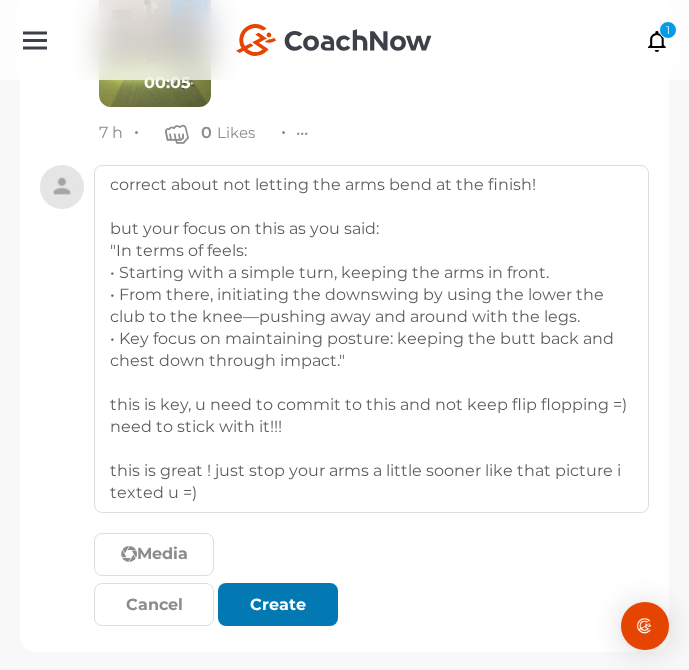 click on "Create" at bounding box center [278, 605] 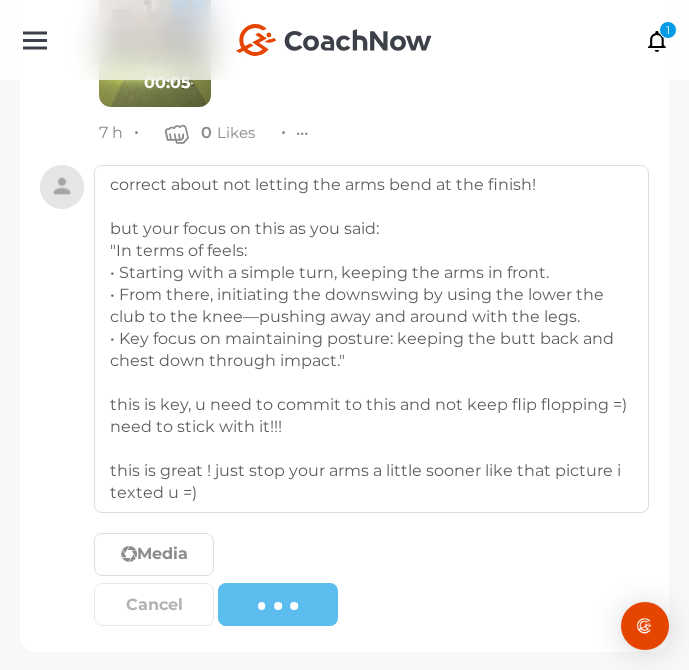 type 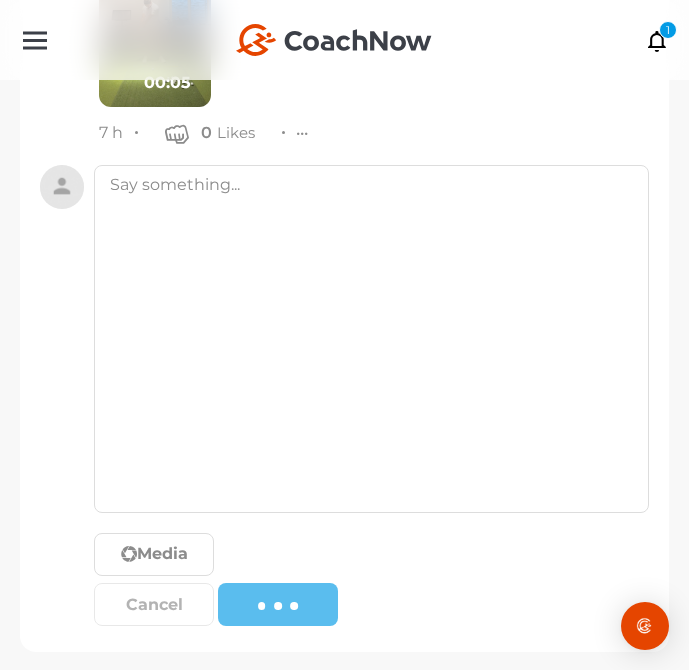 scroll, scrollTop: 4053, scrollLeft: 0, axis: vertical 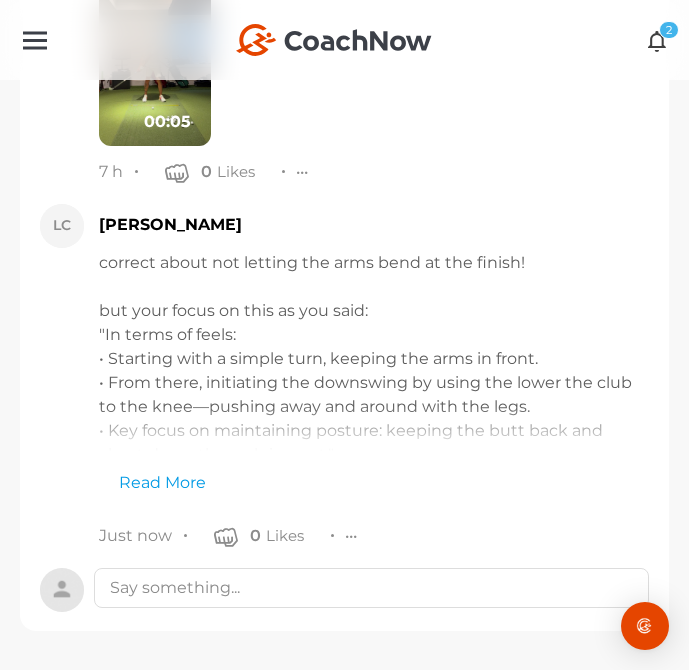 click on "2" at bounding box center [669, 30] 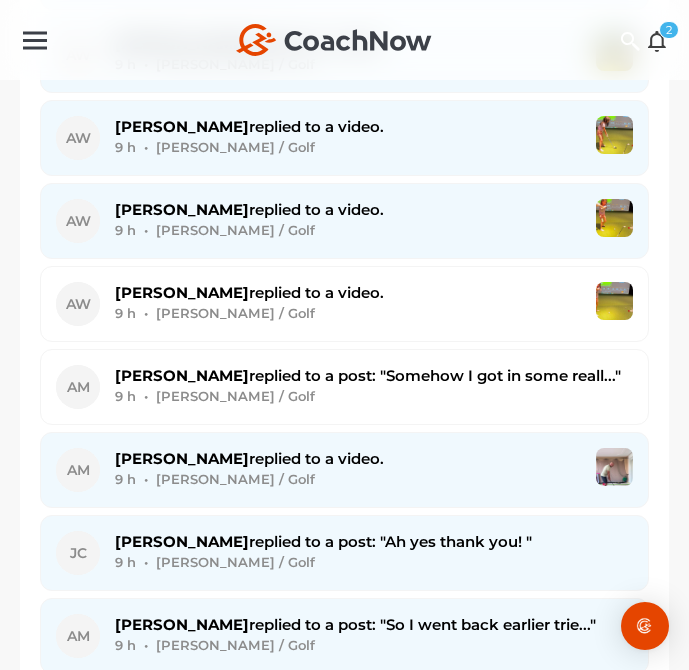 scroll, scrollTop: 0, scrollLeft: 0, axis: both 